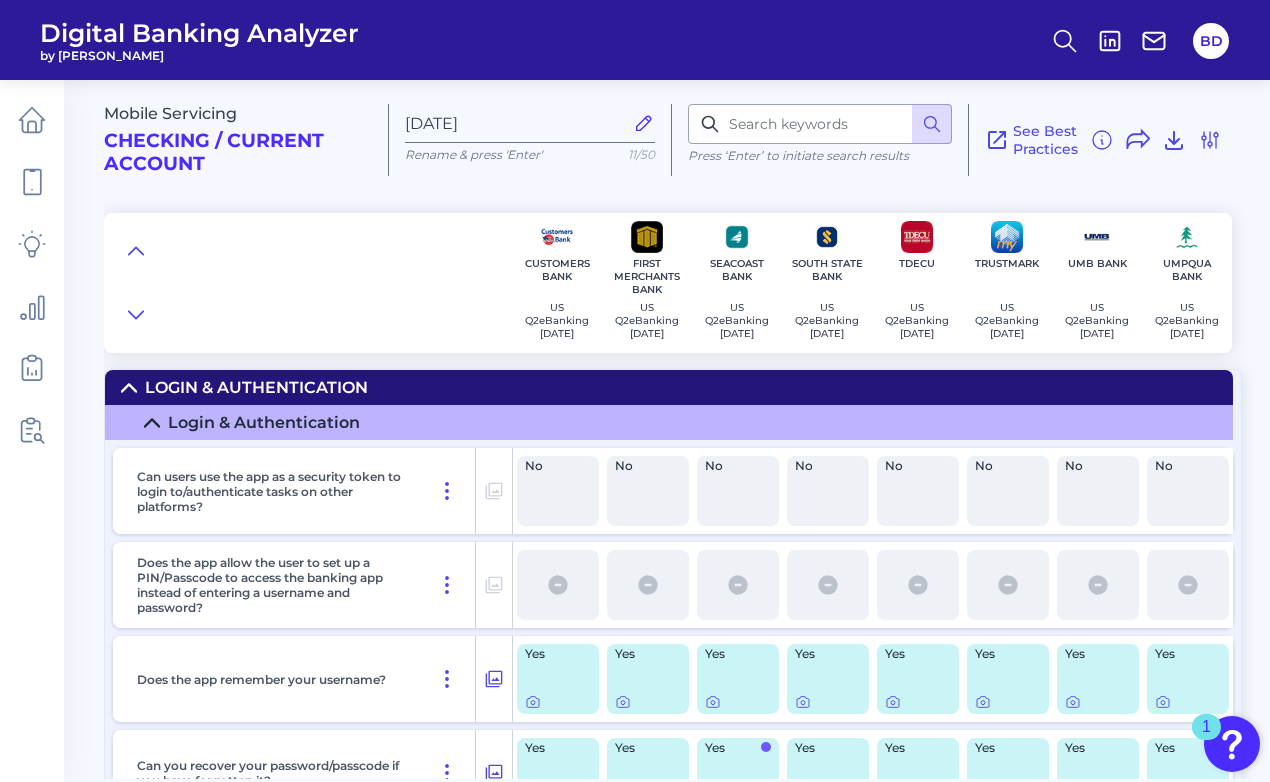 scroll, scrollTop: 0, scrollLeft: 0, axis: both 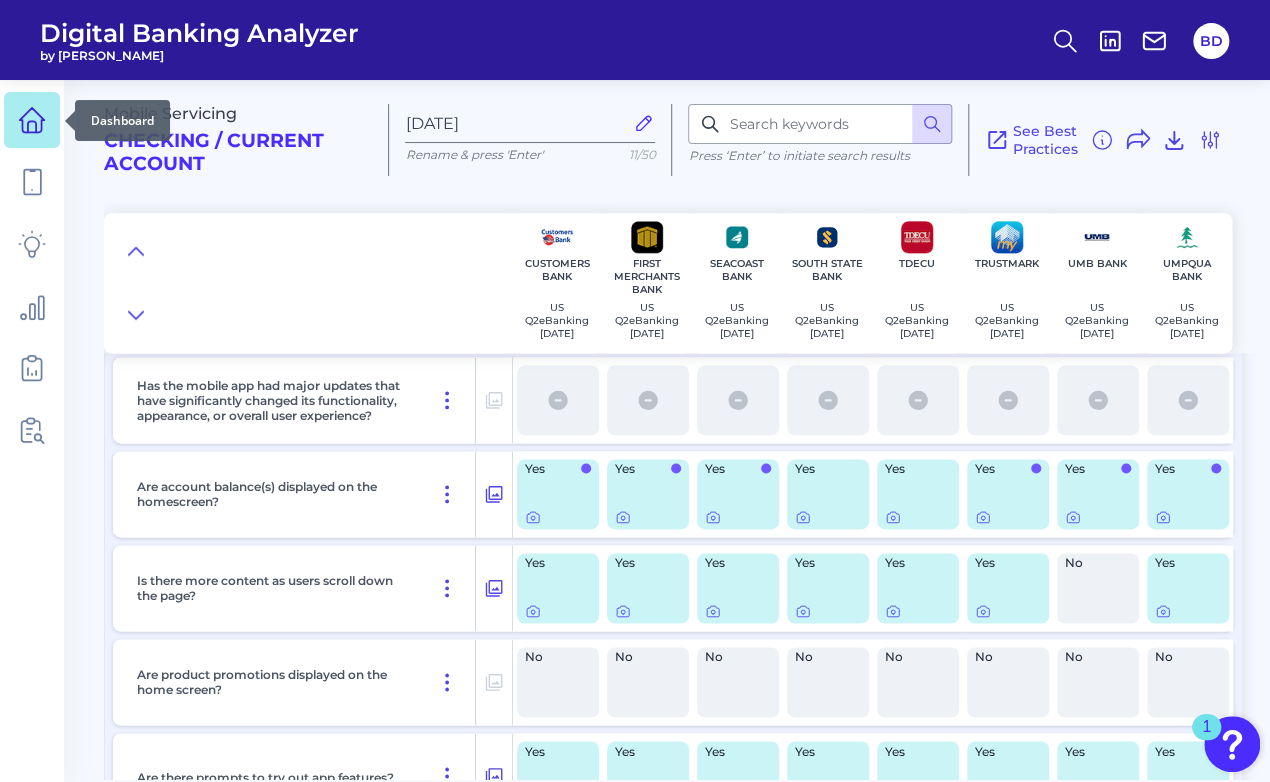 click 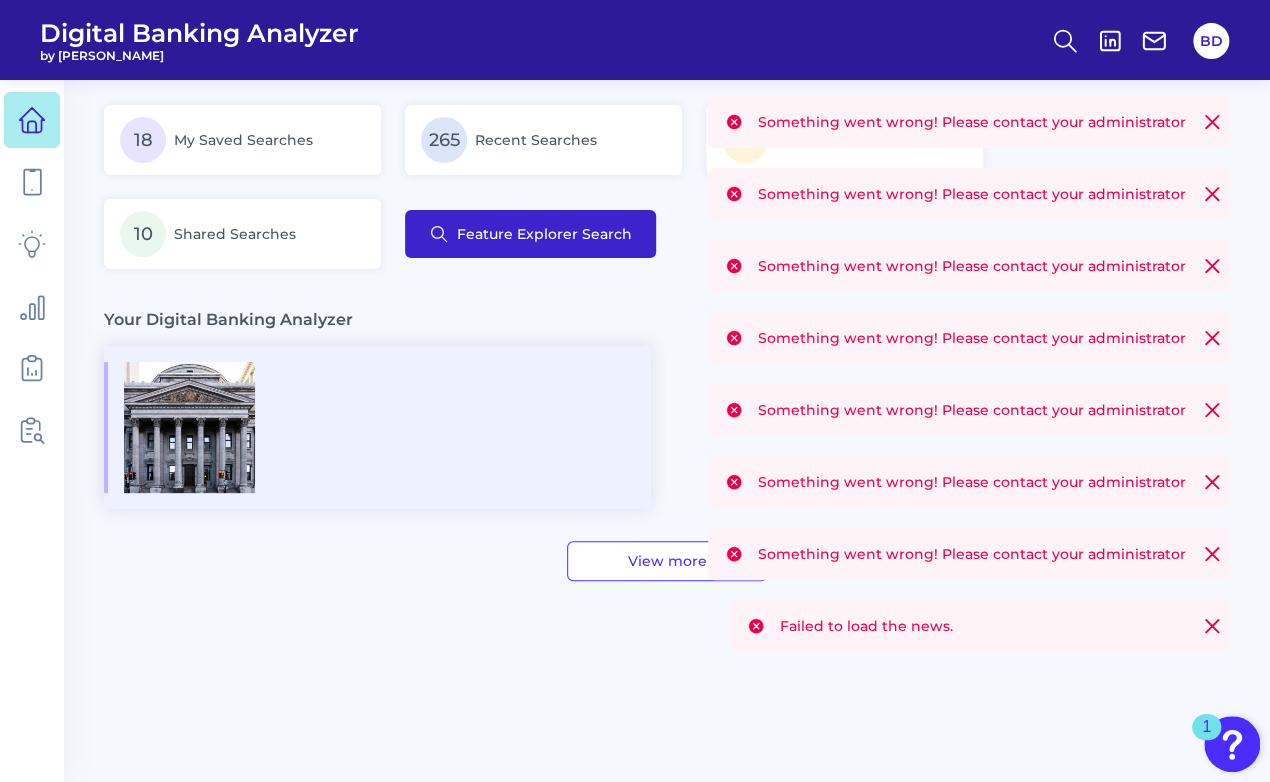 click on "Feature Explorer Search" at bounding box center (544, 234) 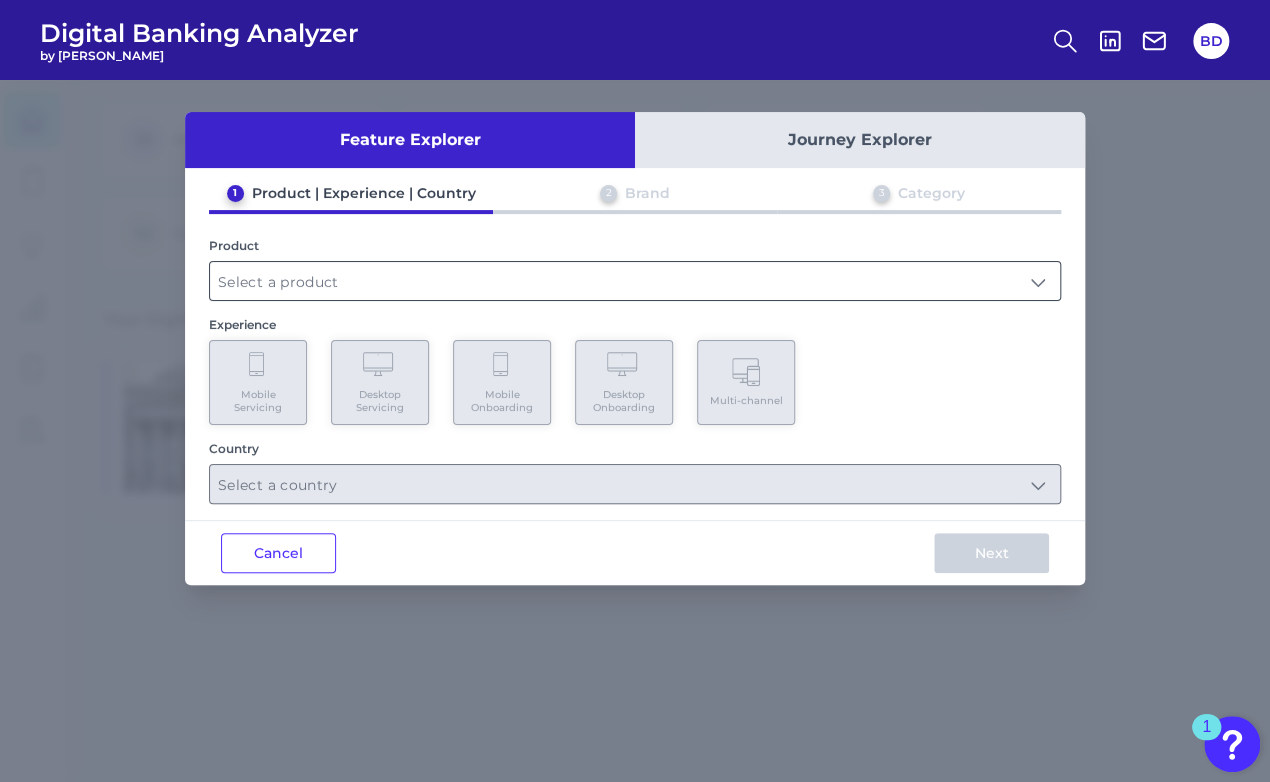 click at bounding box center (635, 281) 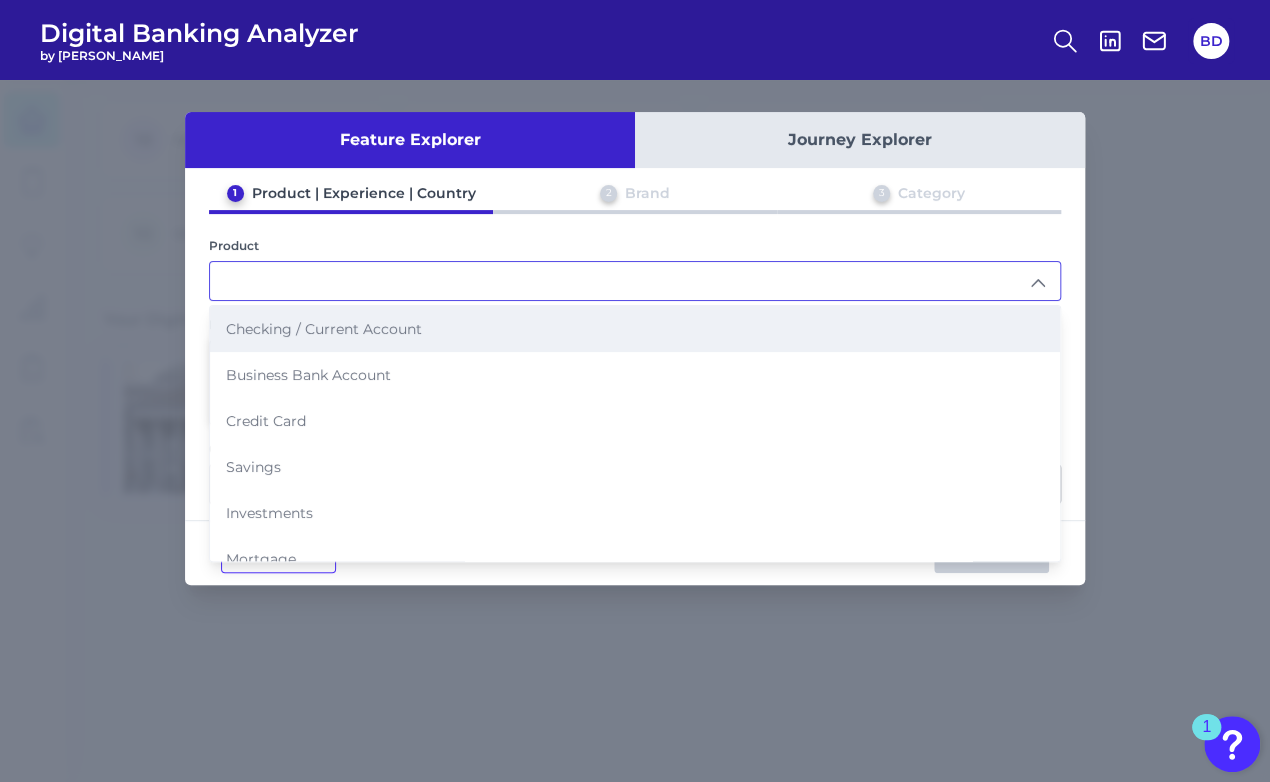 click on "Checking / Current Account" at bounding box center (324, 329) 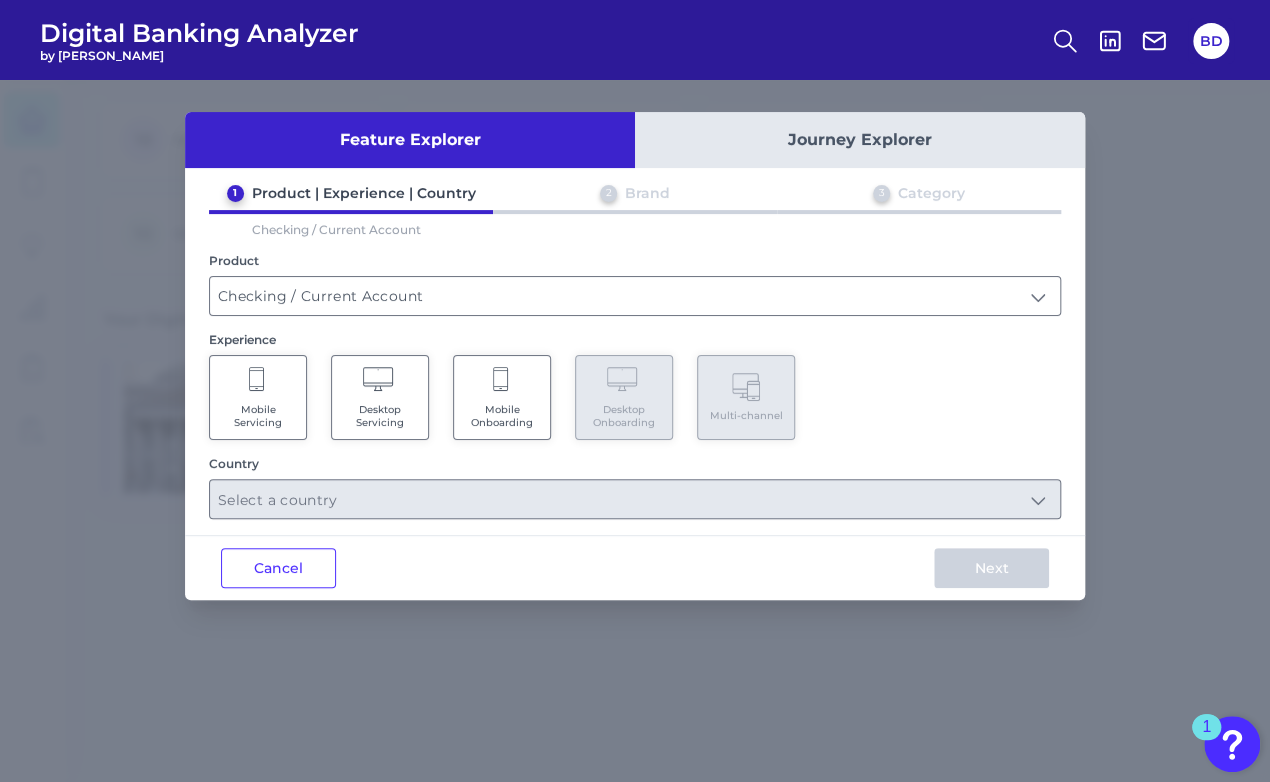 click 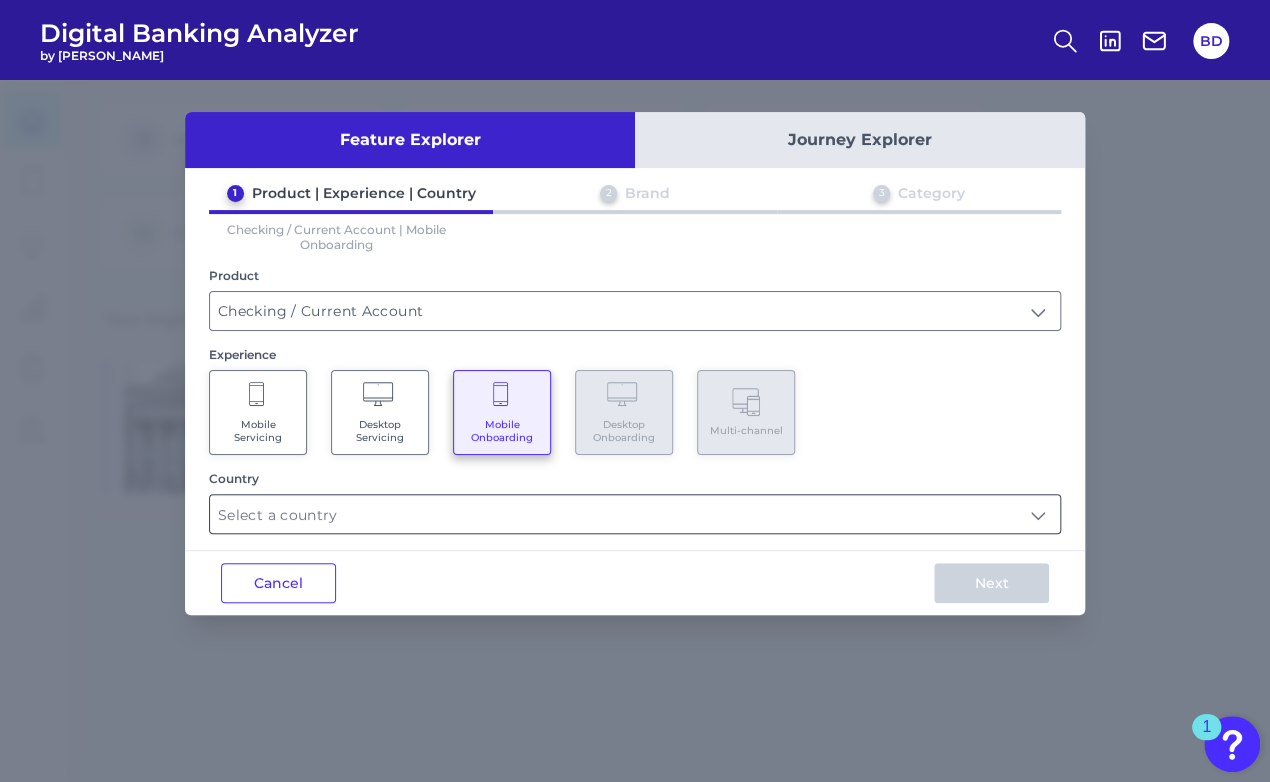 click at bounding box center (635, 514) 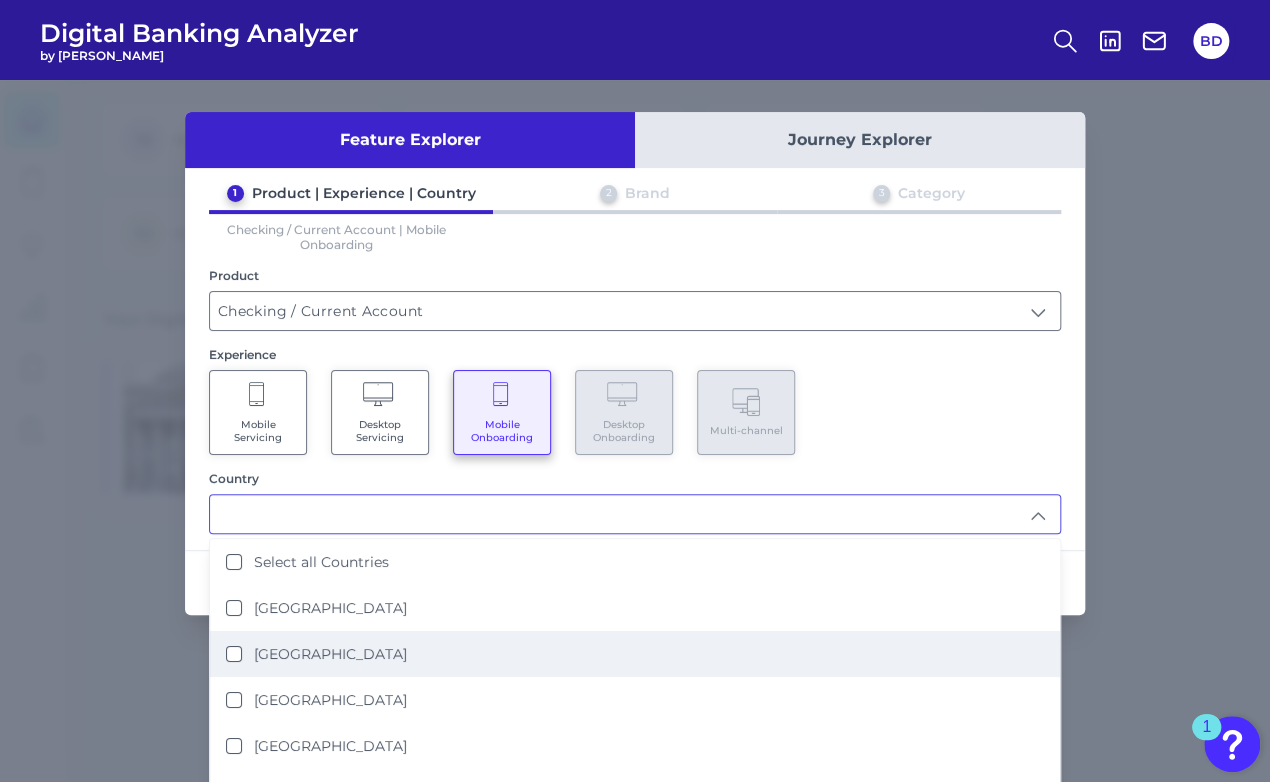 click on "[GEOGRAPHIC_DATA]" at bounding box center [234, 654] 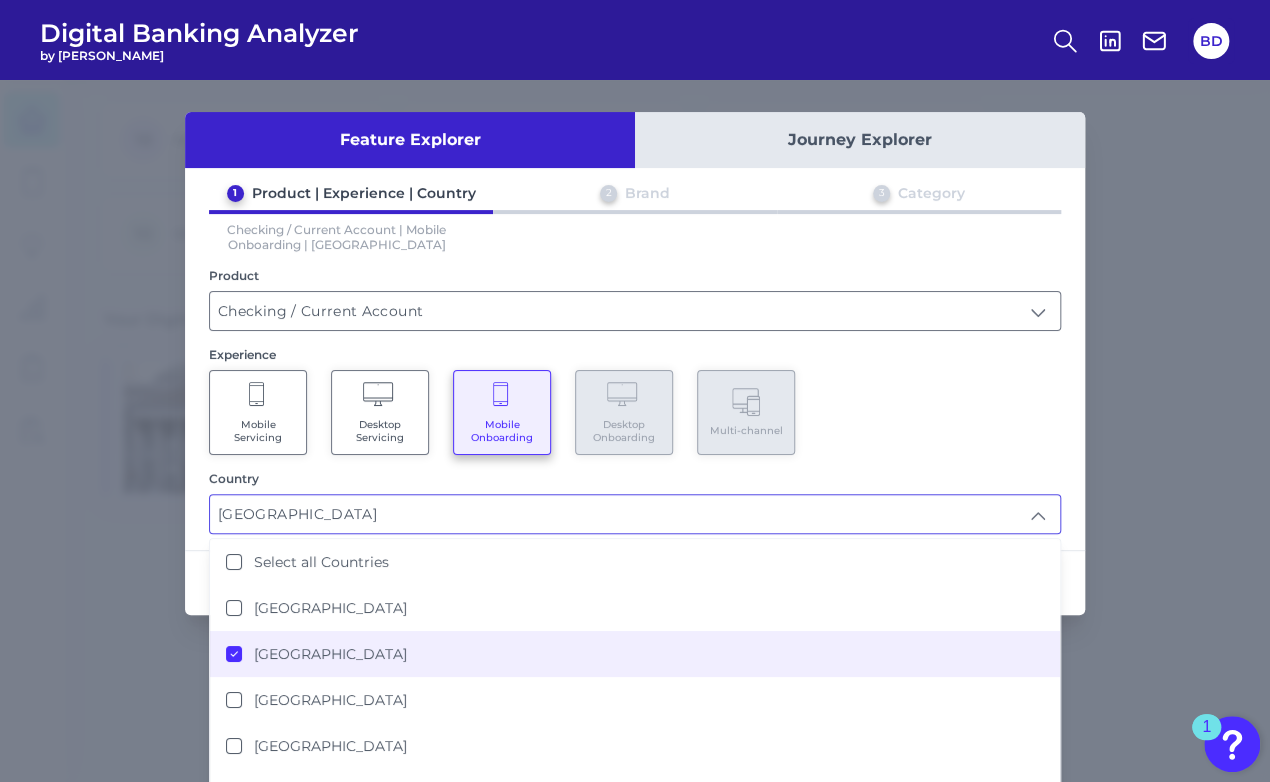 click on "Cancel Next" at bounding box center [635, 582] 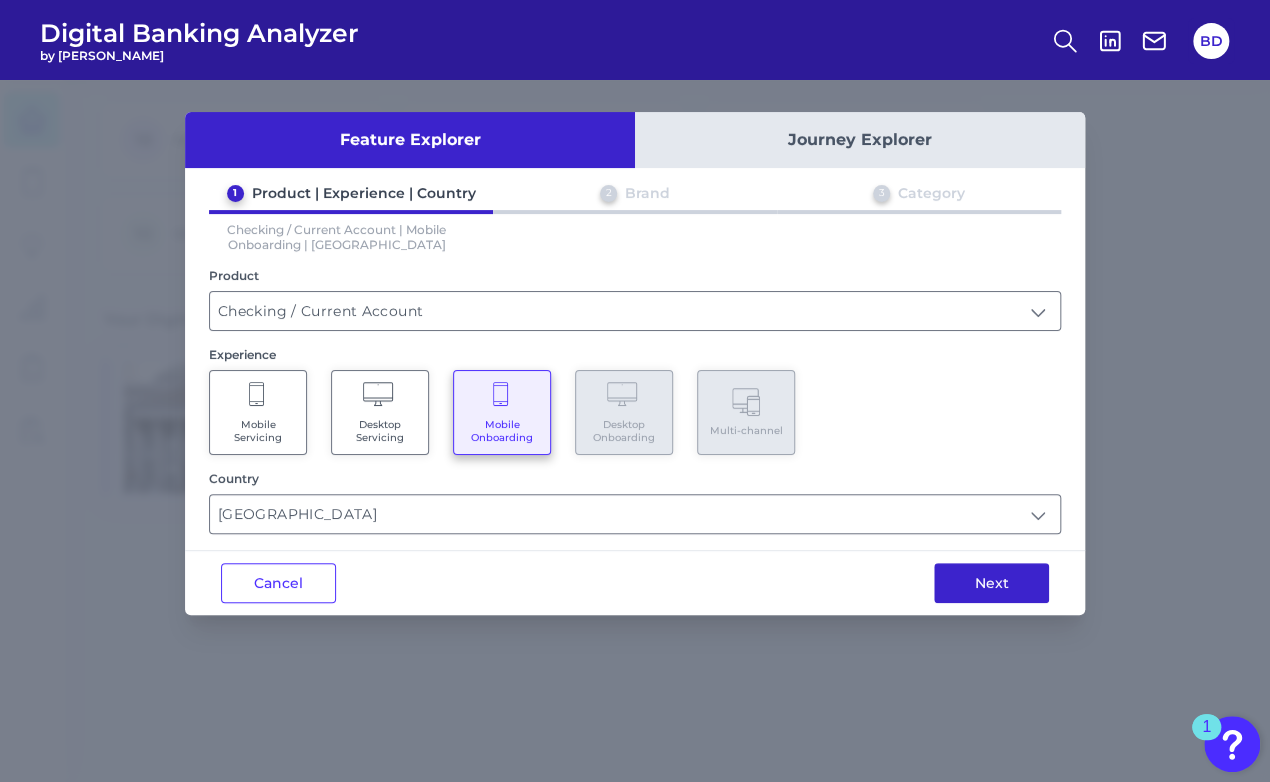 click on "Next" at bounding box center (991, 583) 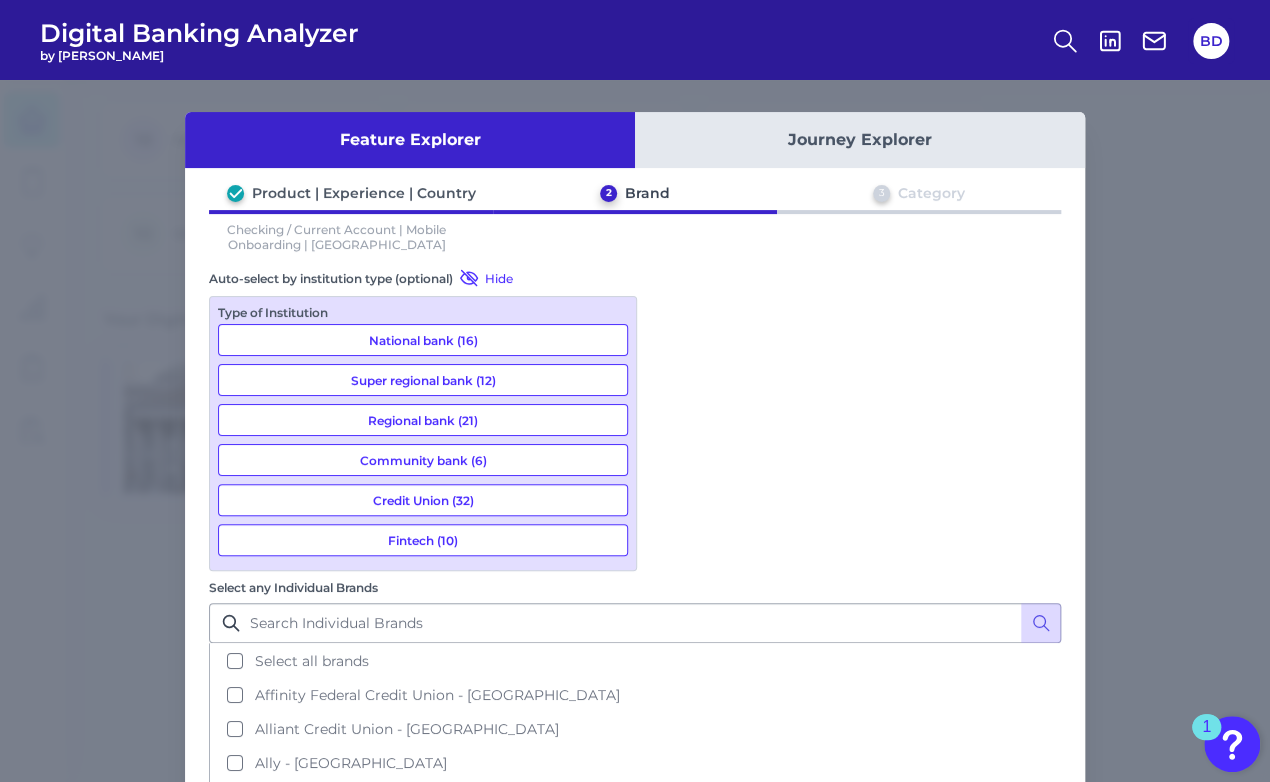 click on "Fintech (10)" at bounding box center [423, 540] 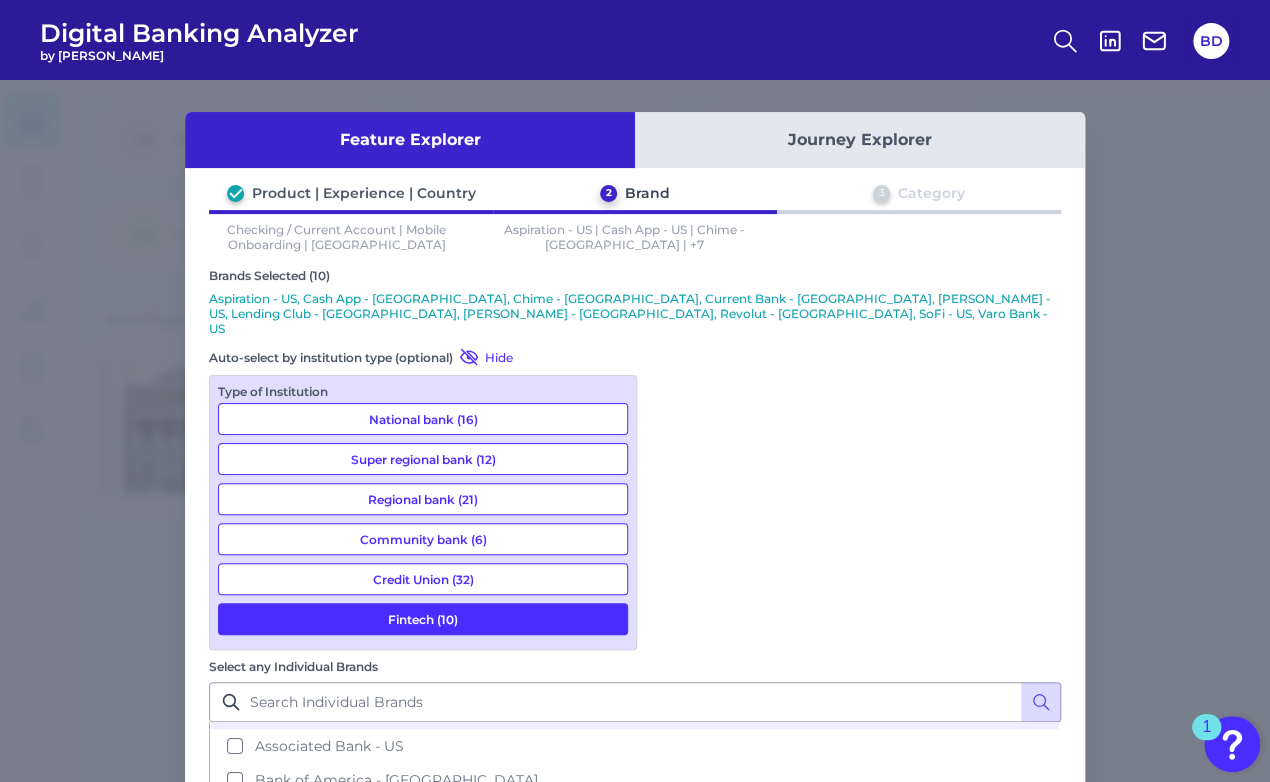 scroll, scrollTop: 270, scrollLeft: 0, axis: vertical 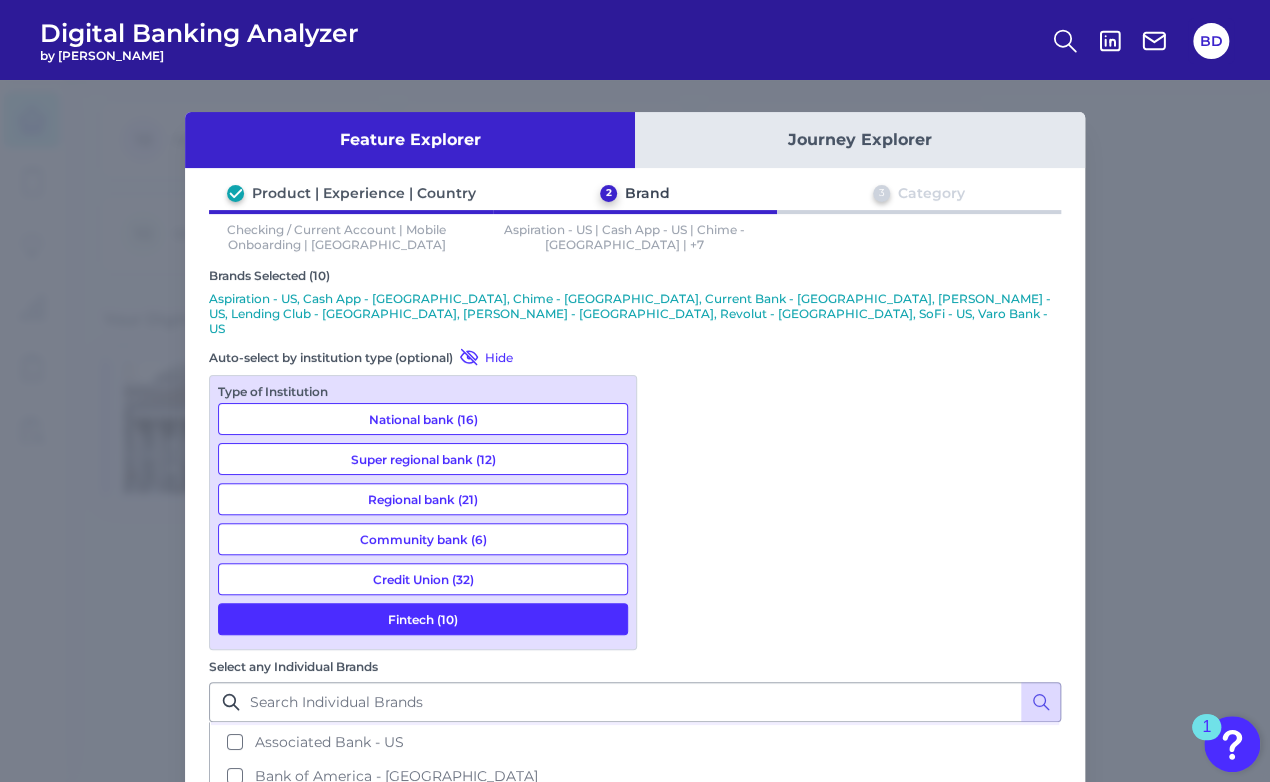 click on "Next" at bounding box center [991, 1051] 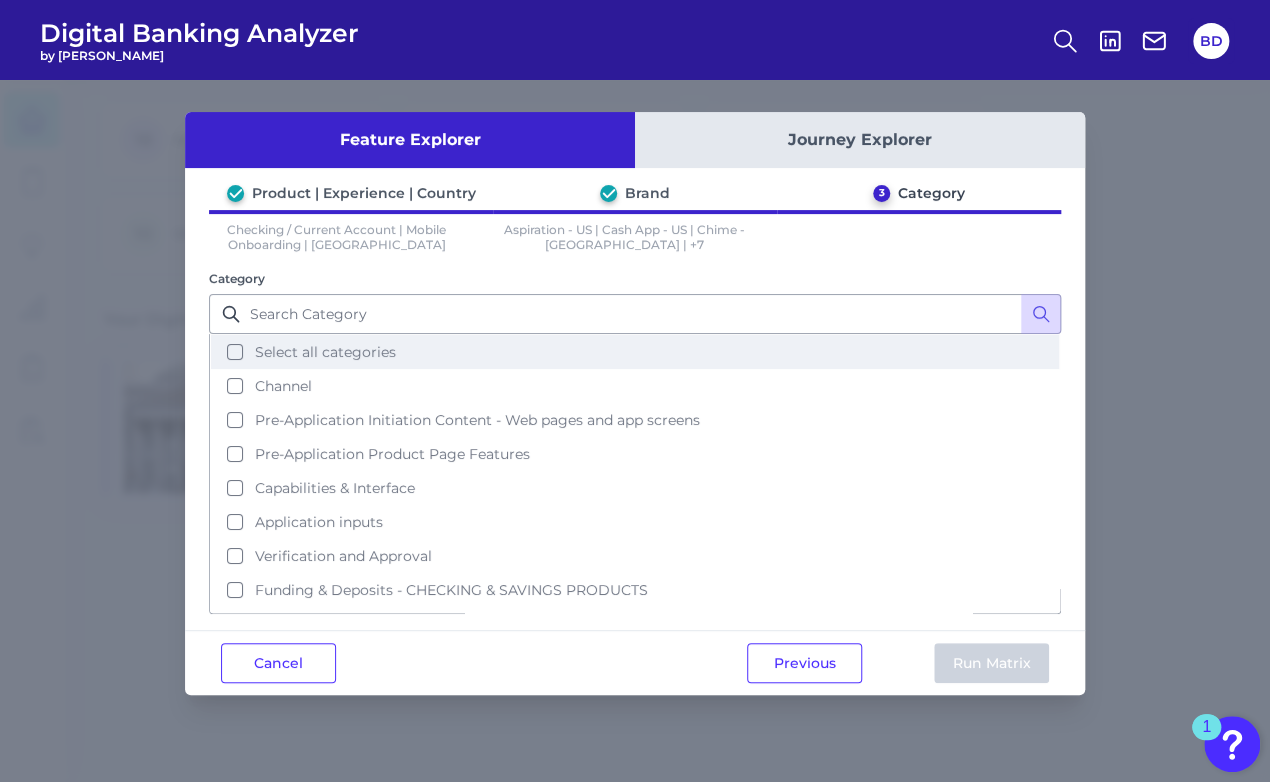 click on "Select all categories" at bounding box center (635, 352) 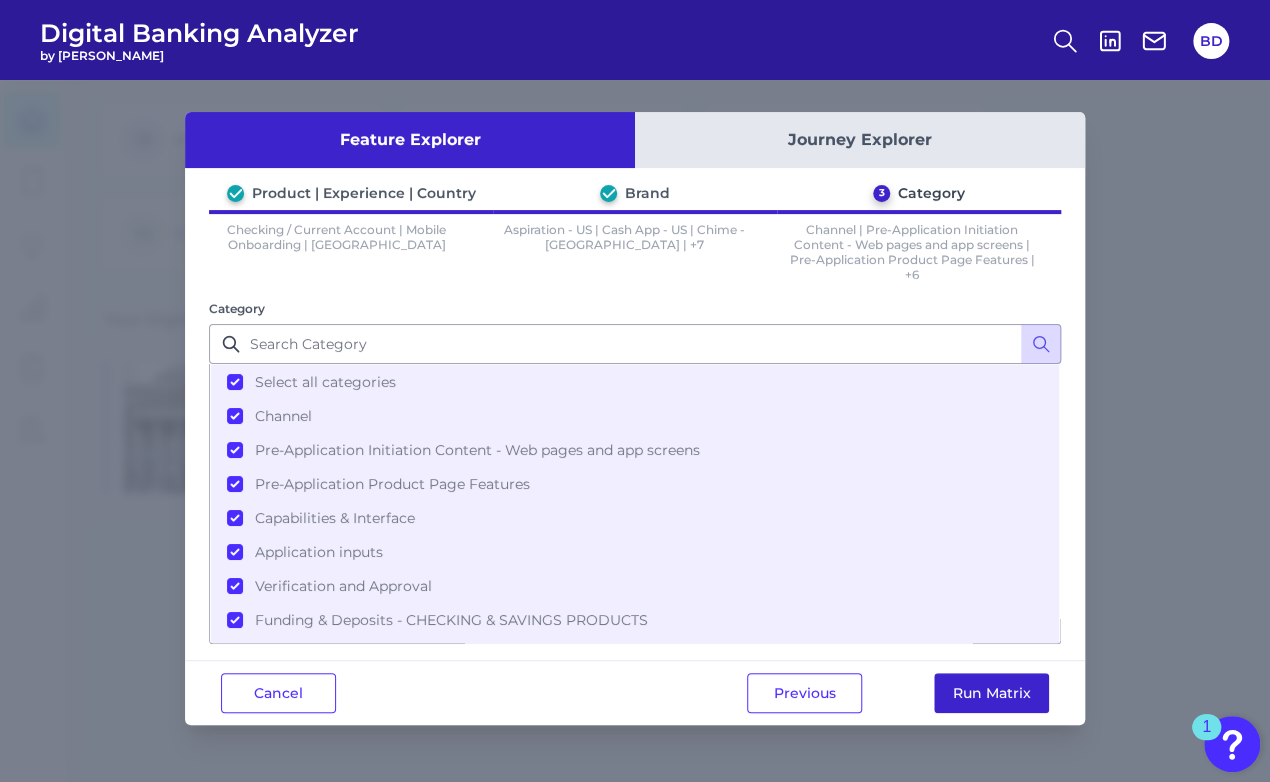 click on "Run Matrix" at bounding box center [991, 693] 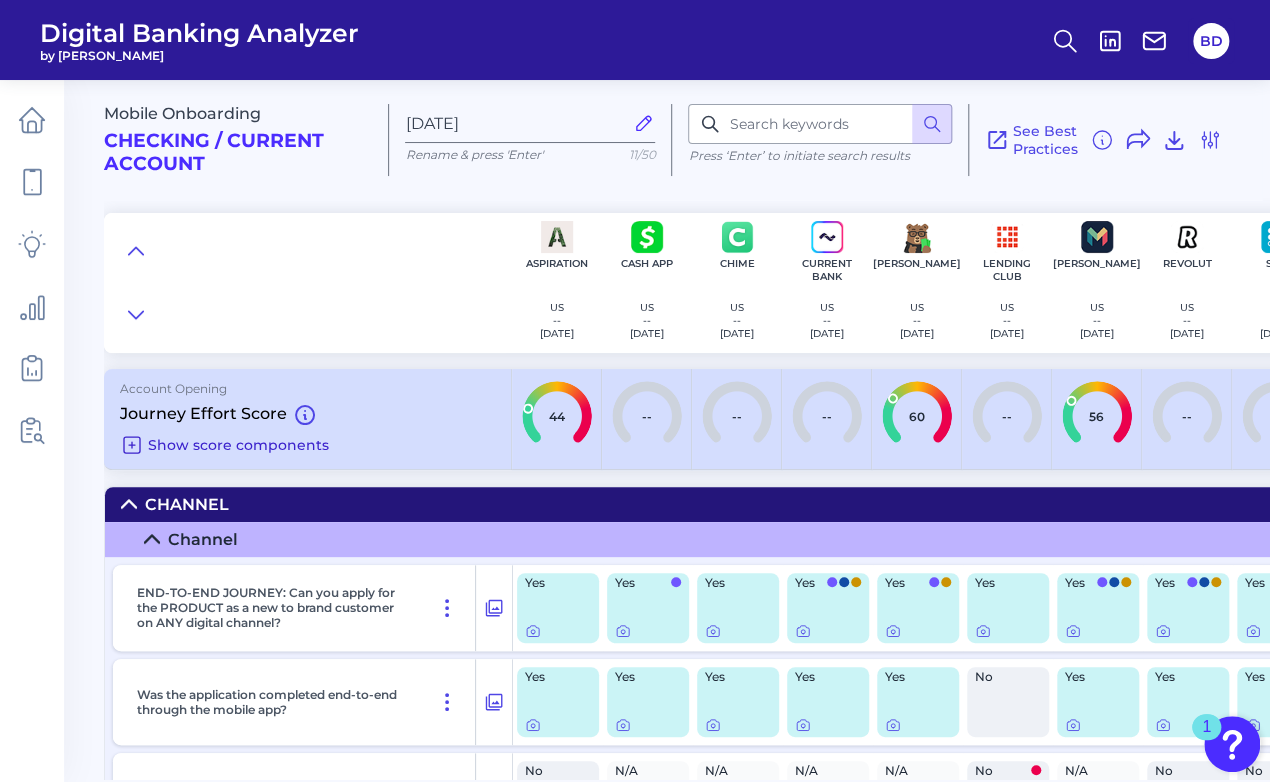 click 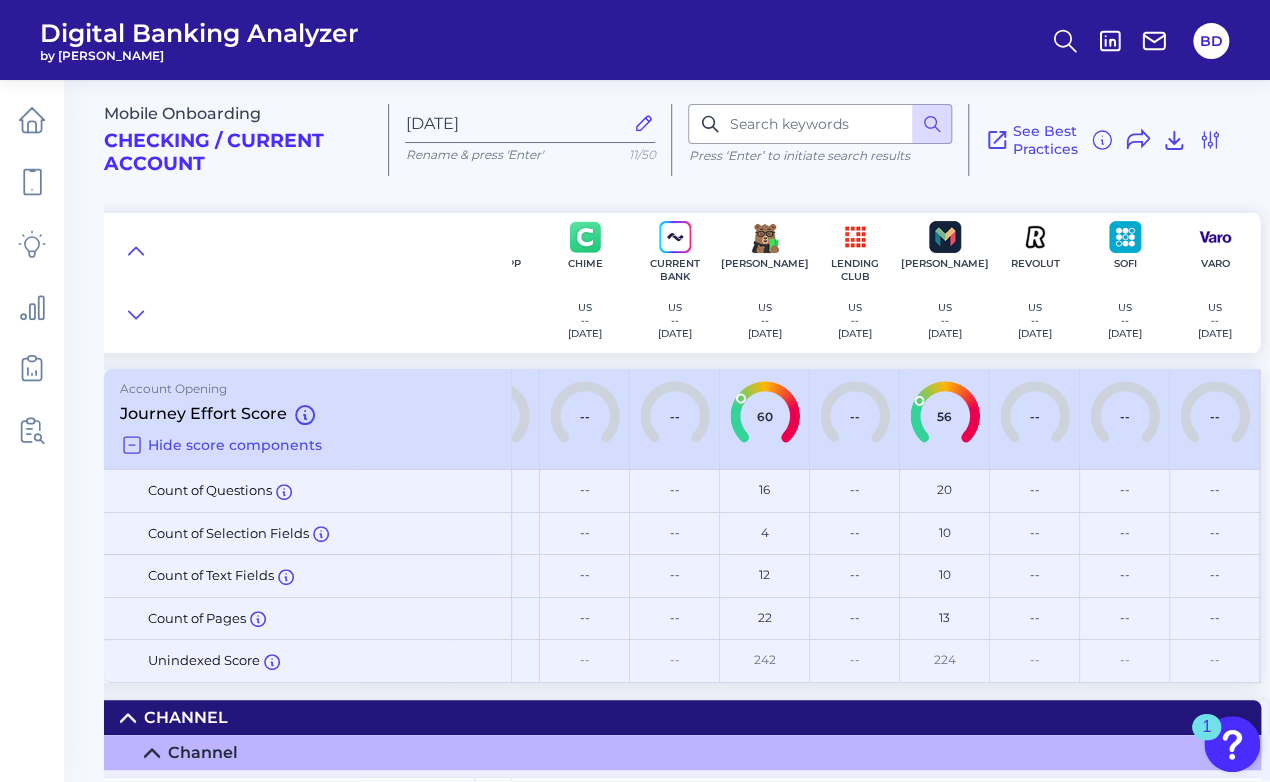 scroll, scrollTop: 0, scrollLeft: 160, axis: horizontal 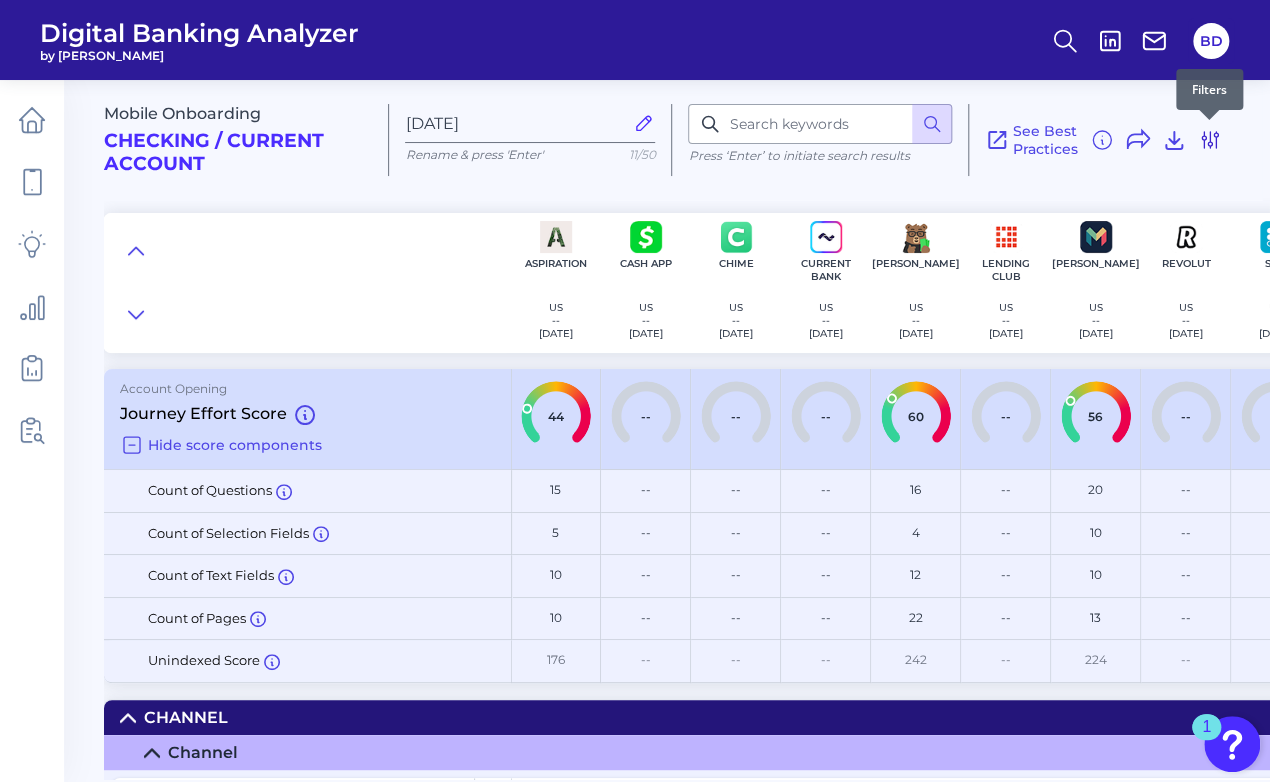 click 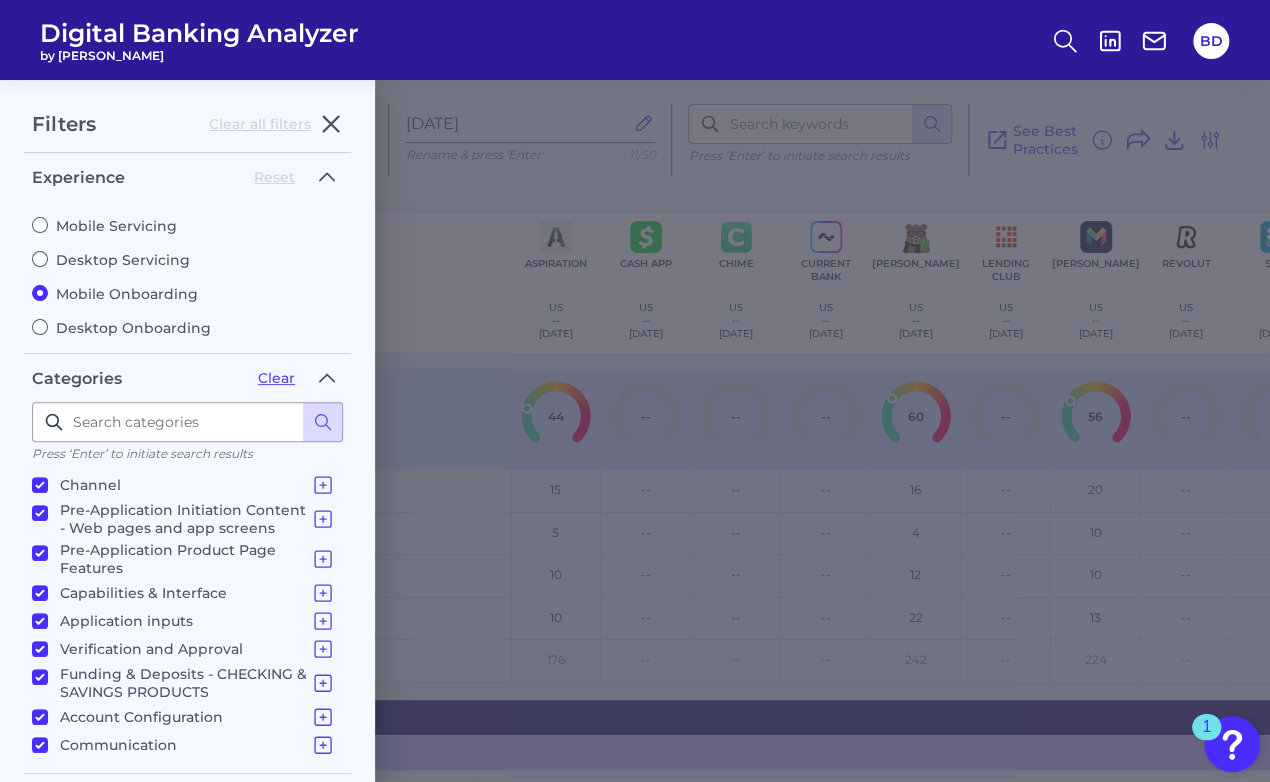 scroll, scrollTop: 21, scrollLeft: 0, axis: vertical 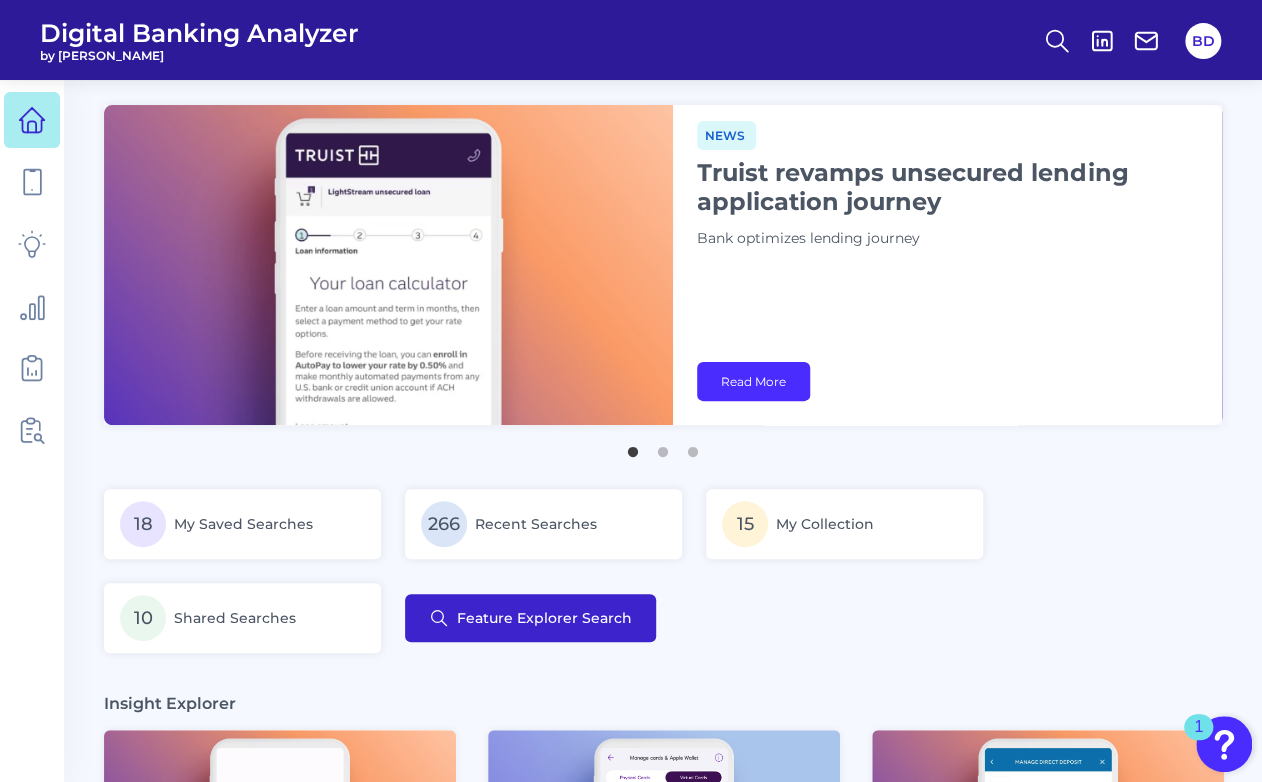 click on "Feature Explorer Search" at bounding box center (530, 618) 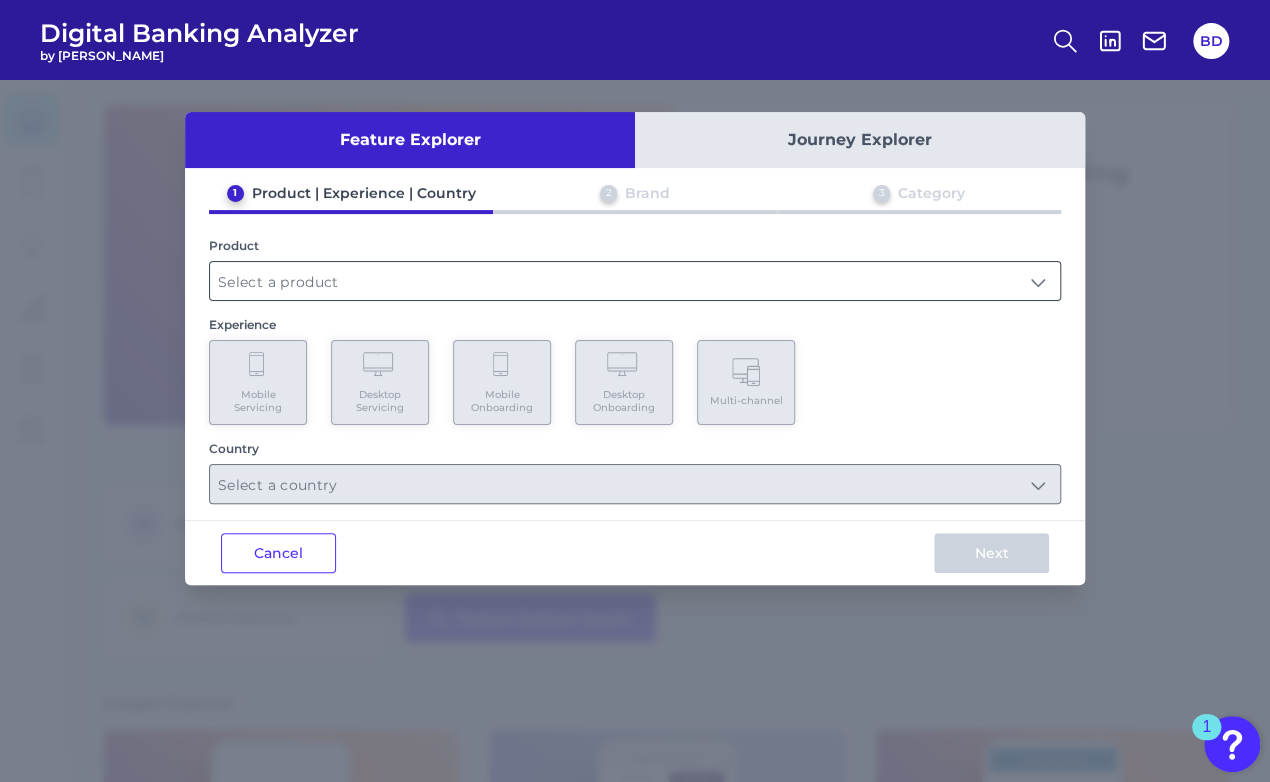 click at bounding box center (635, 281) 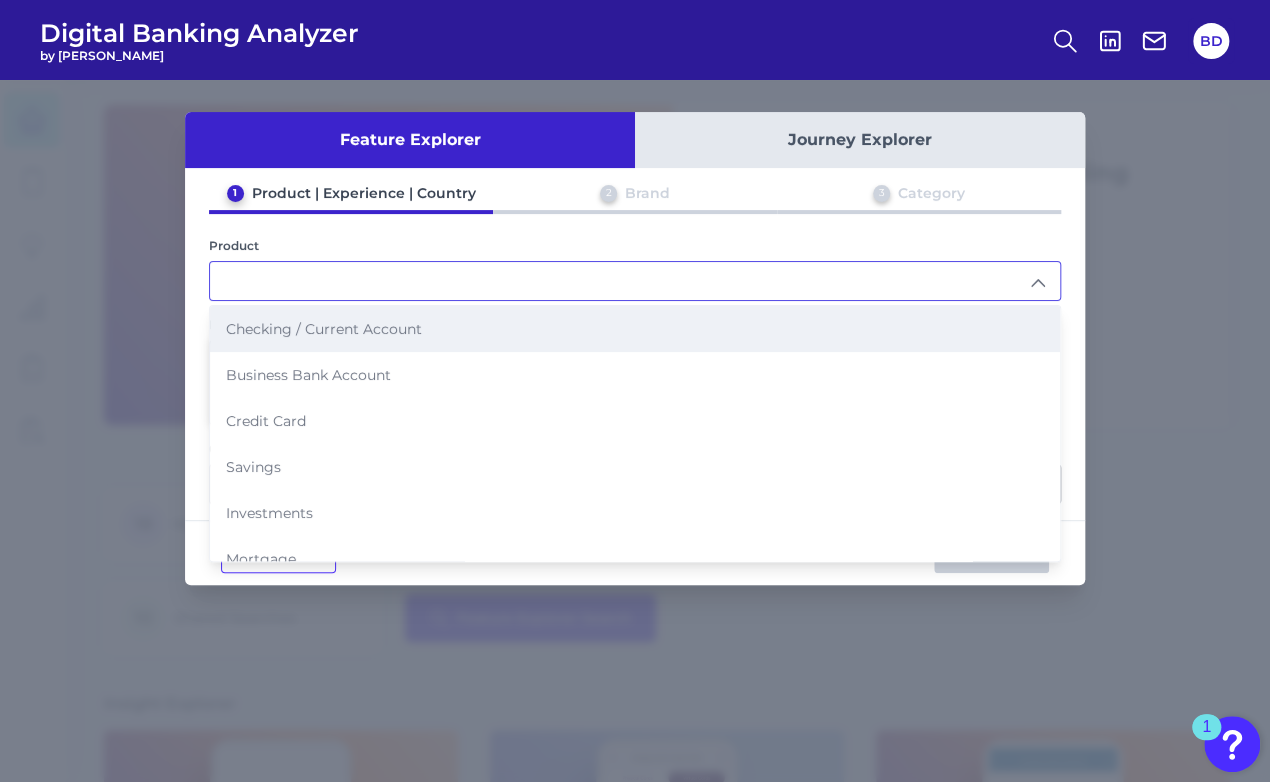 click on "Checking / Current Account" at bounding box center (635, 329) 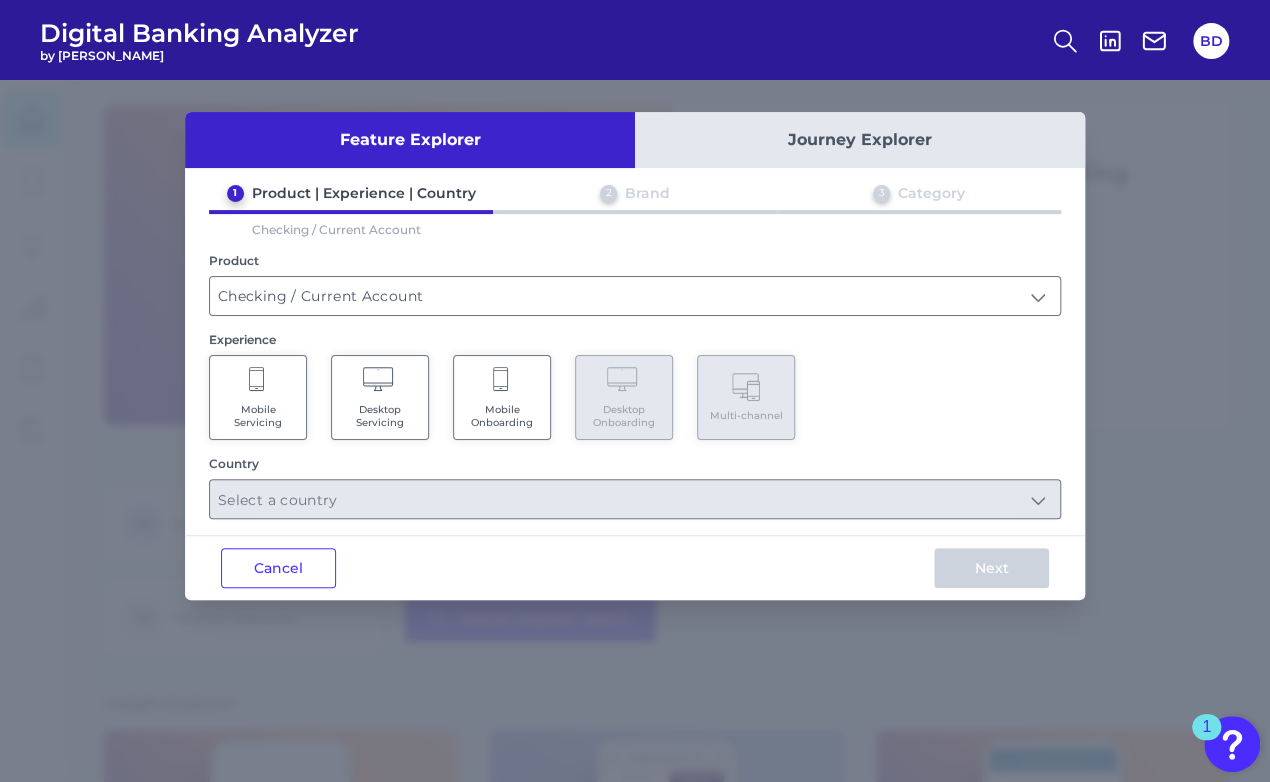 click on "Mobile Onboarding" at bounding box center (502, 397) 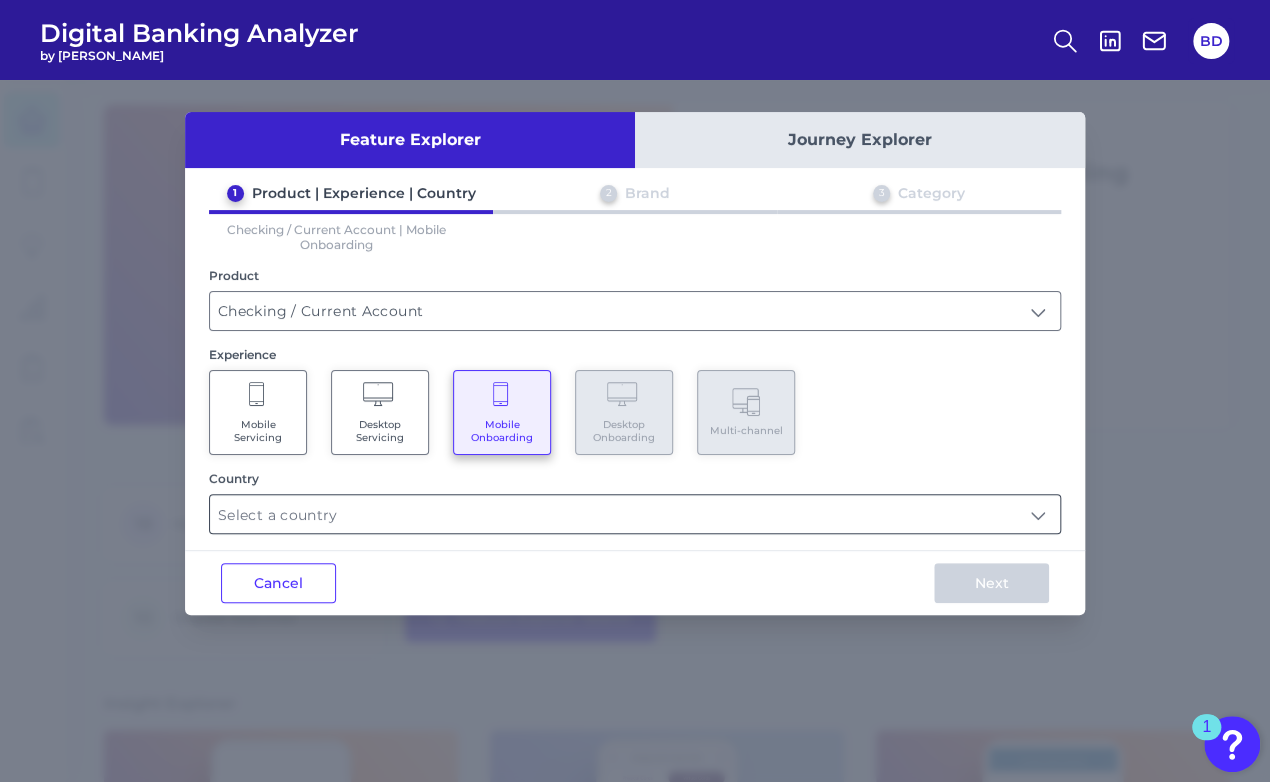 click at bounding box center [635, 514] 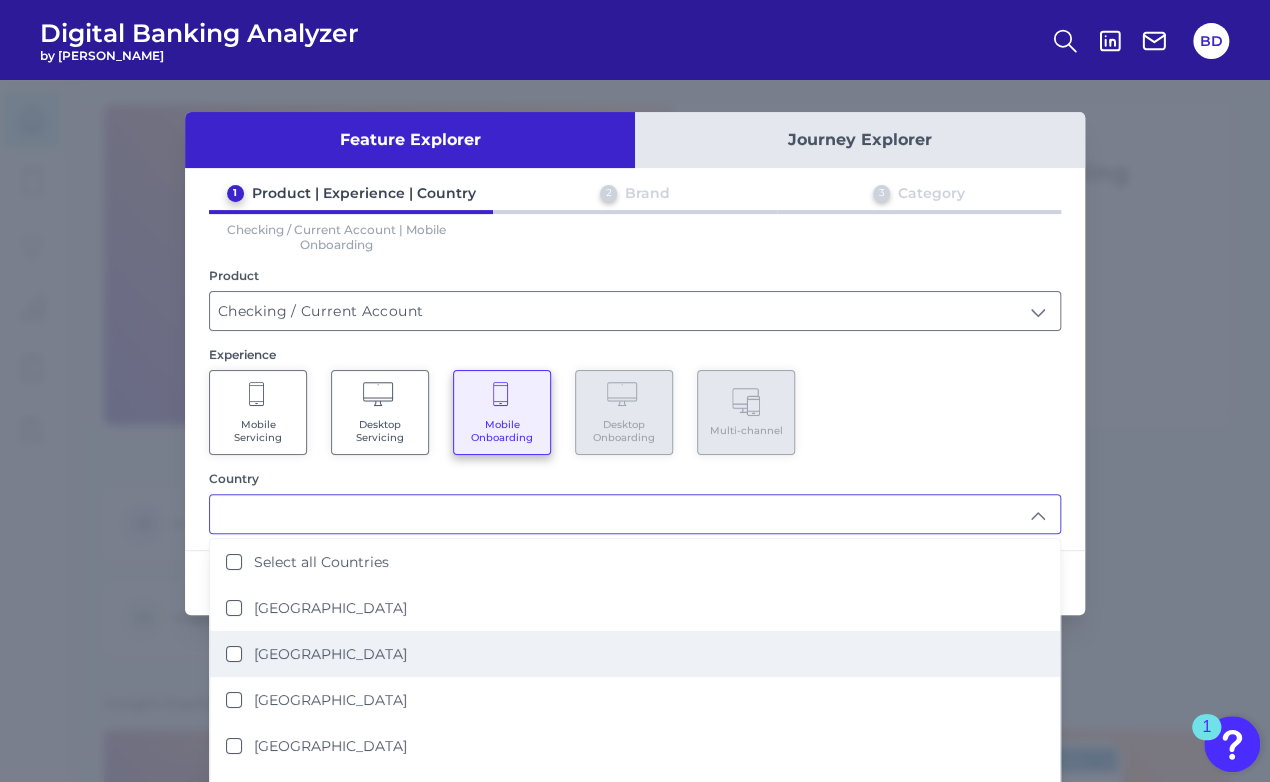 click on "[GEOGRAPHIC_DATA]" at bounding box center [234, 654] 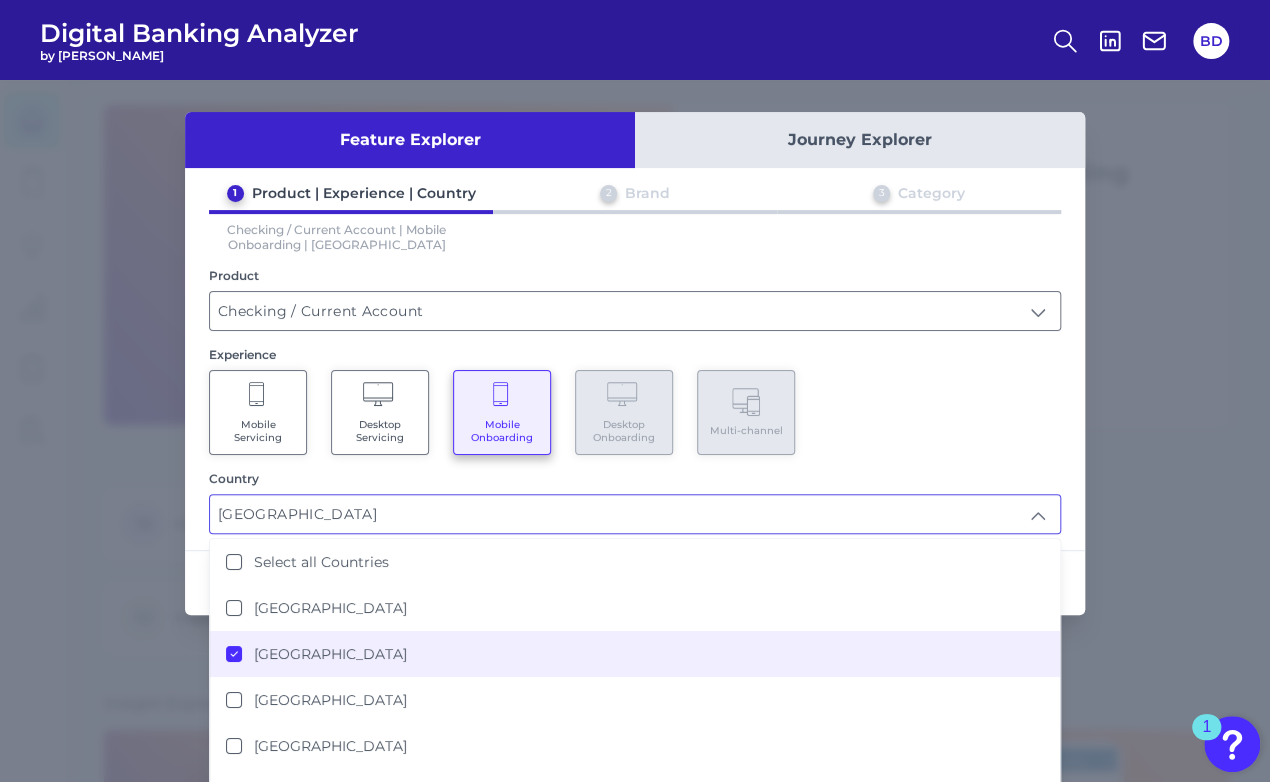 click on "Select all Countries [GEOGRAPHIC_DATA] [GEOGRAPHIC_DATA] [GEOGRAPHIC_DATA] [GEOGRAPHIC_DATA] [GEOGRAPHIC_DATA]" at bounding box center [635, 666] 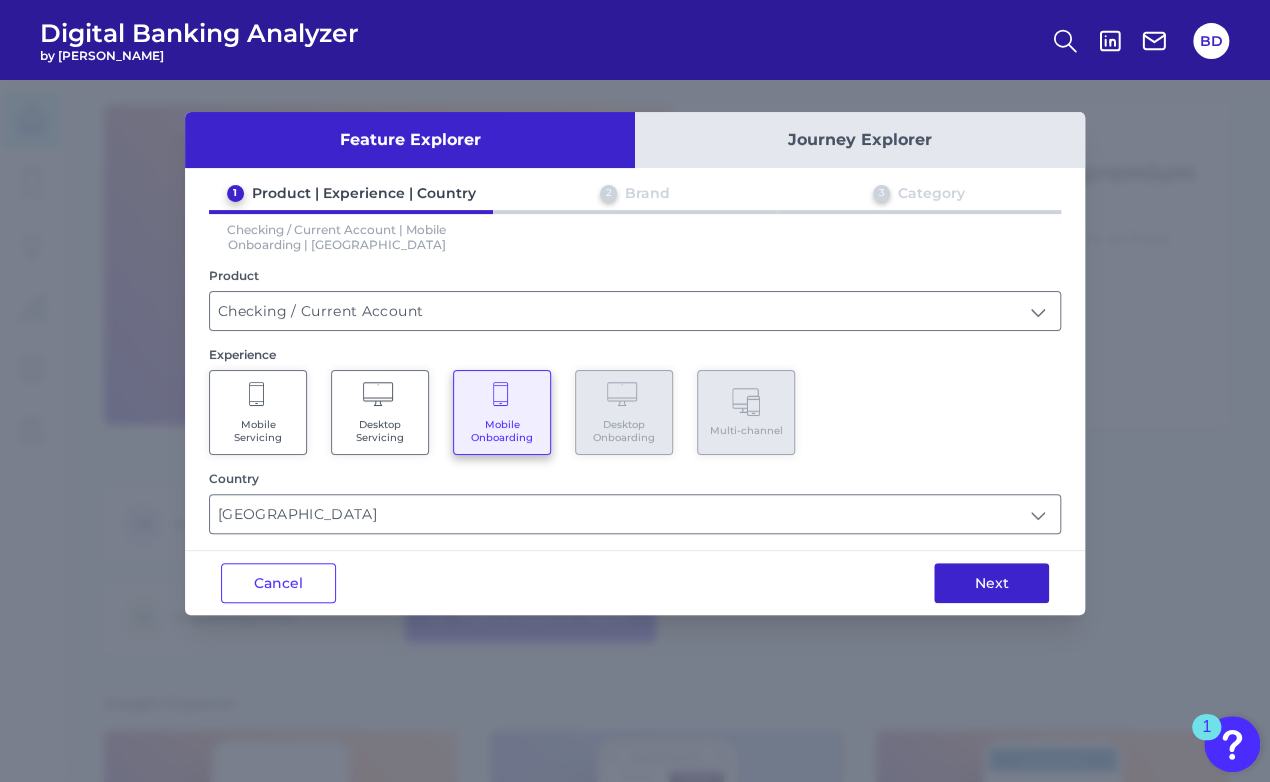 click on "Next" at bounding box center [991, 583] 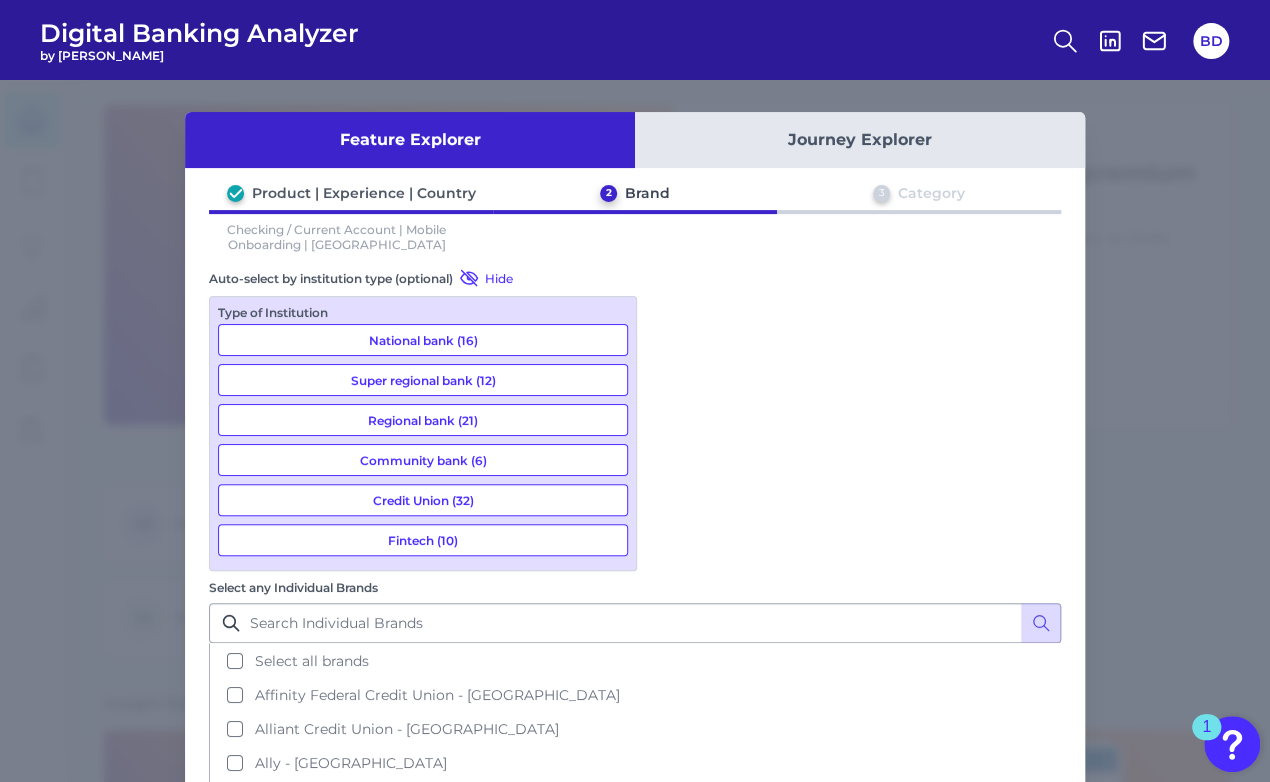 click on "Fintech (10)" at bounding box center [423, 540] 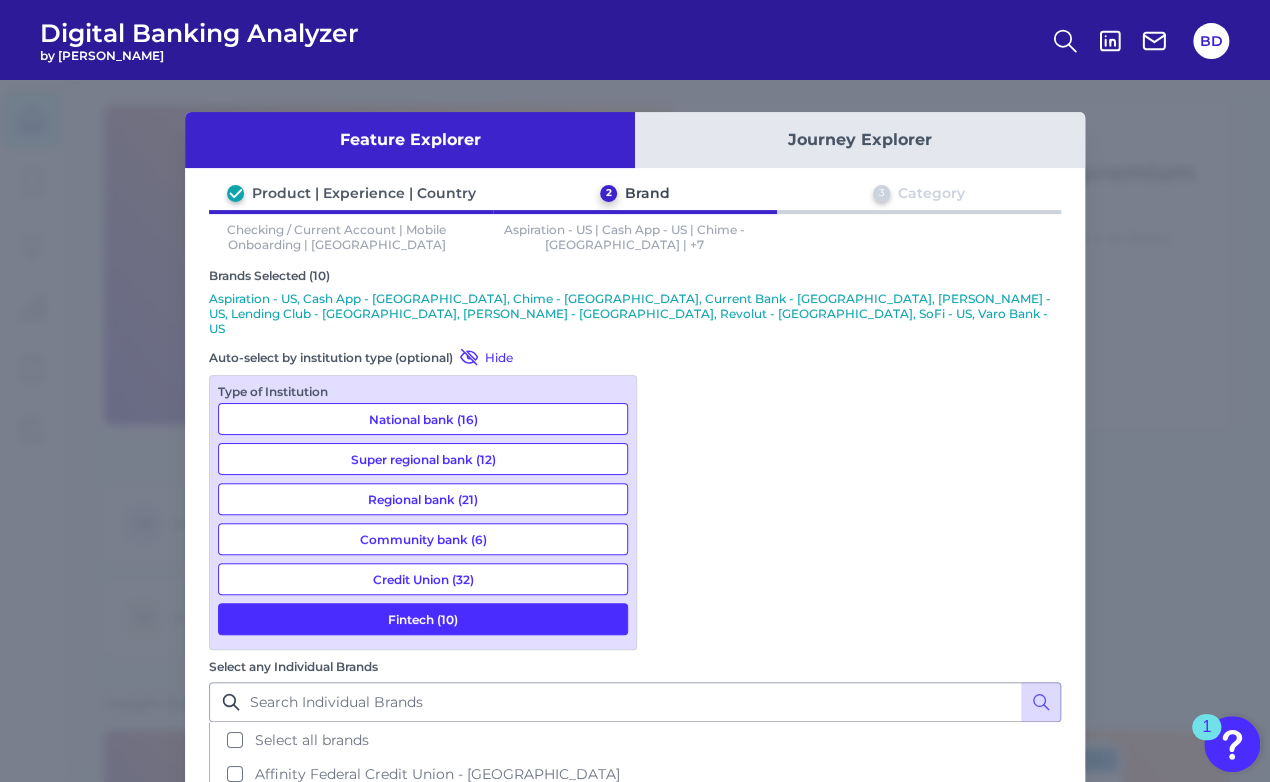 click on "Next" at bounding box center (991, 1051) 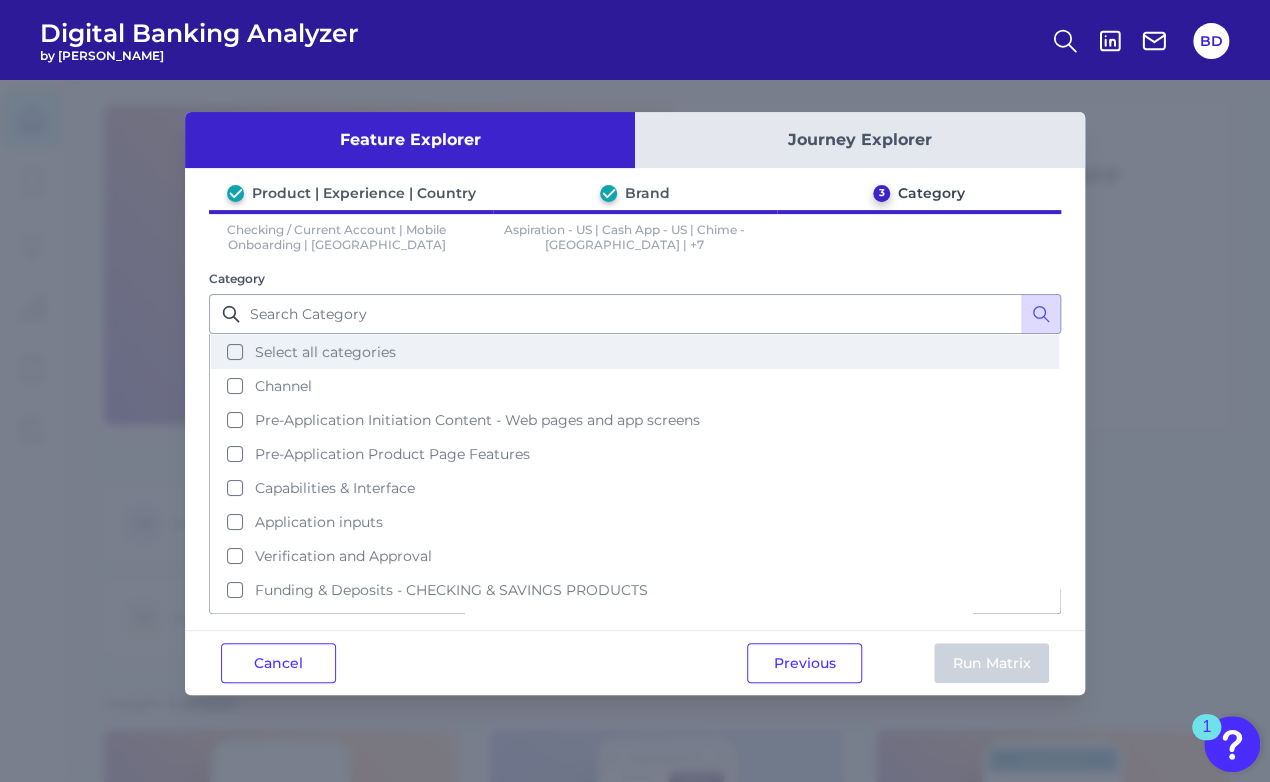 click on "Select all categories" at bounding box center [635, 352] 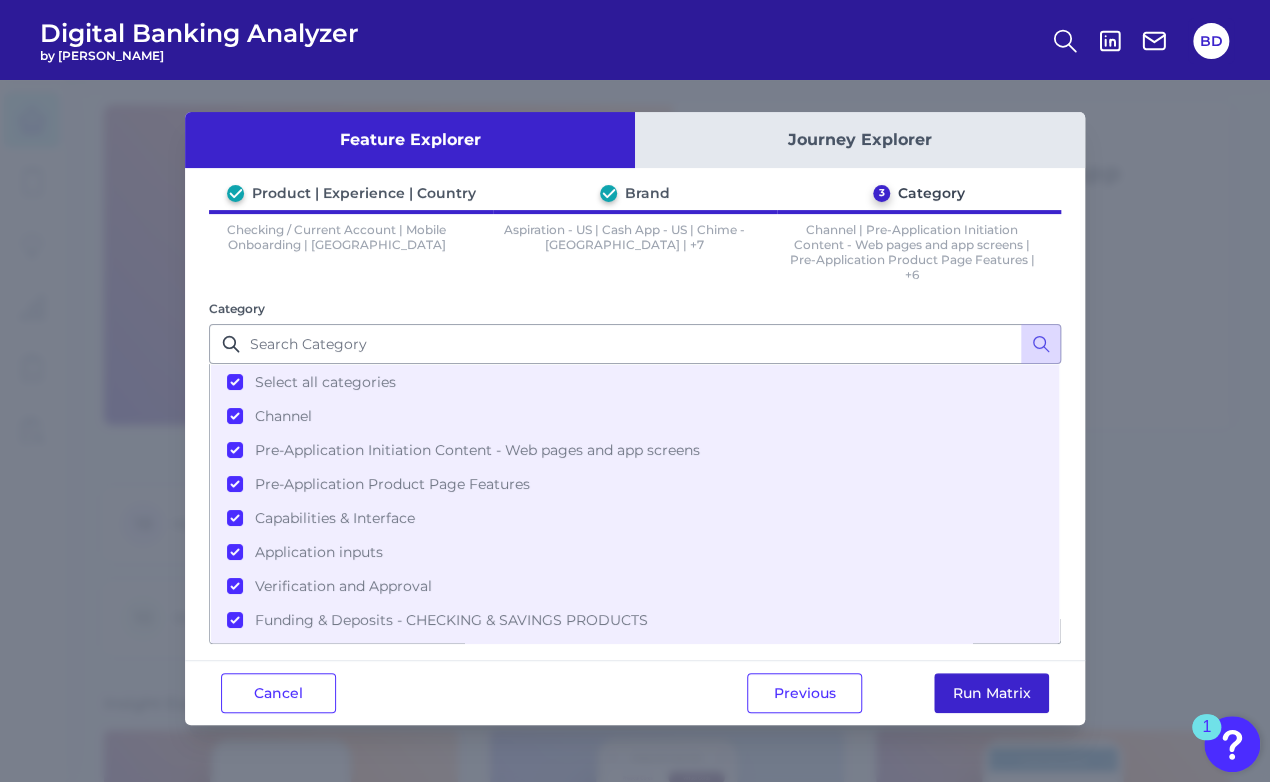 click on "Run Matrix" at bounding box center (991, 693) 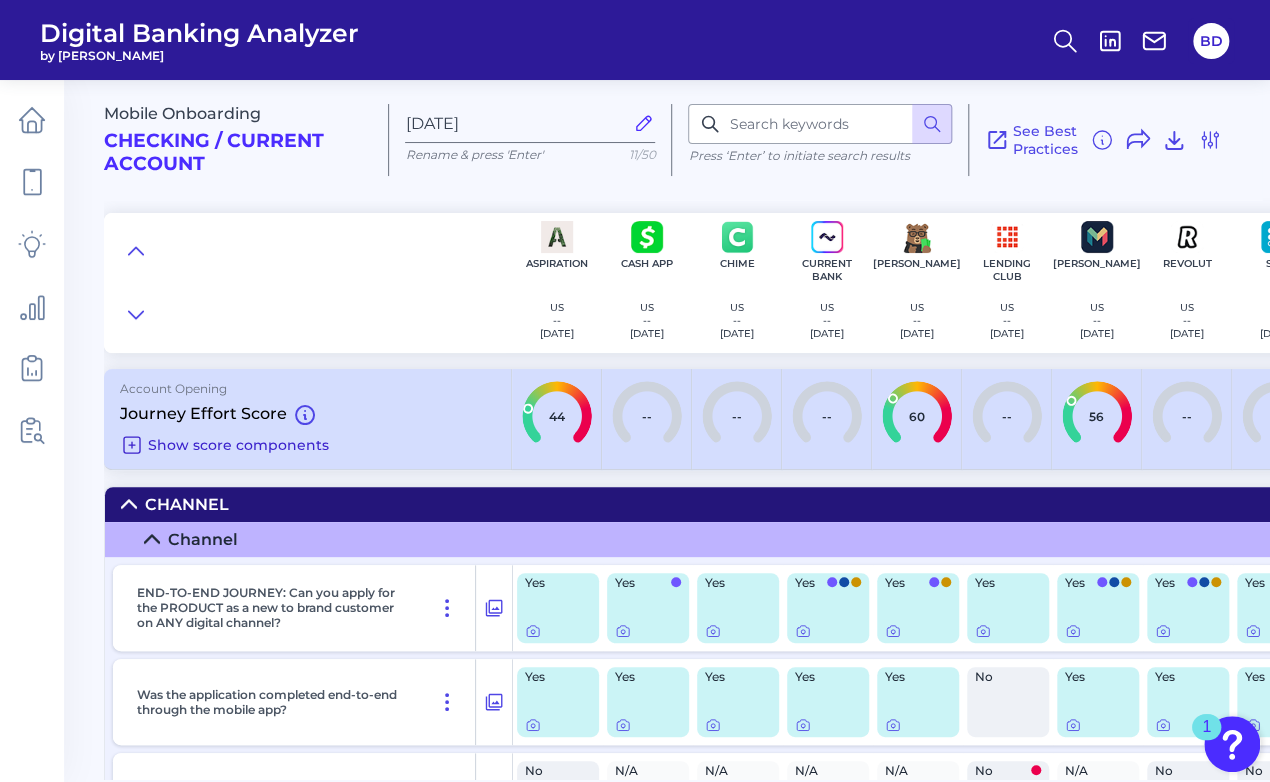click 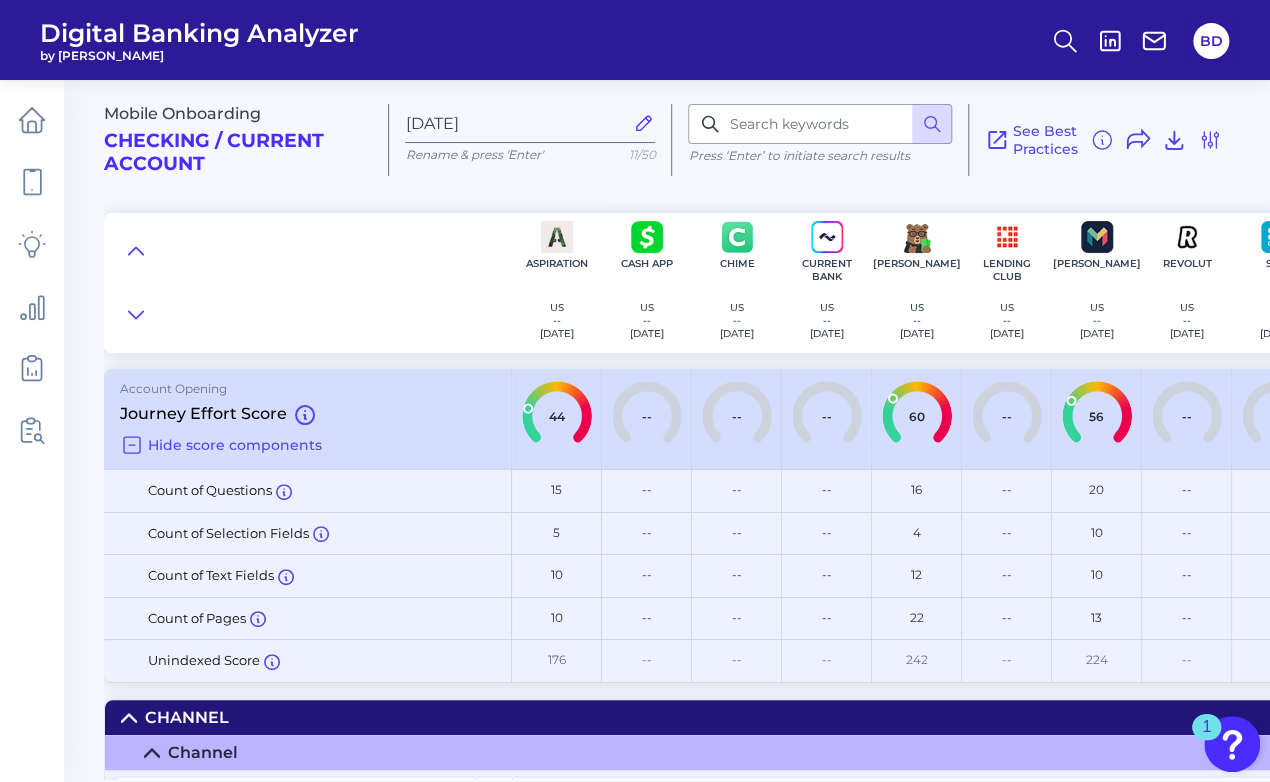 scroll, scrollTop: 0, scrollLeft: 0, axis: both 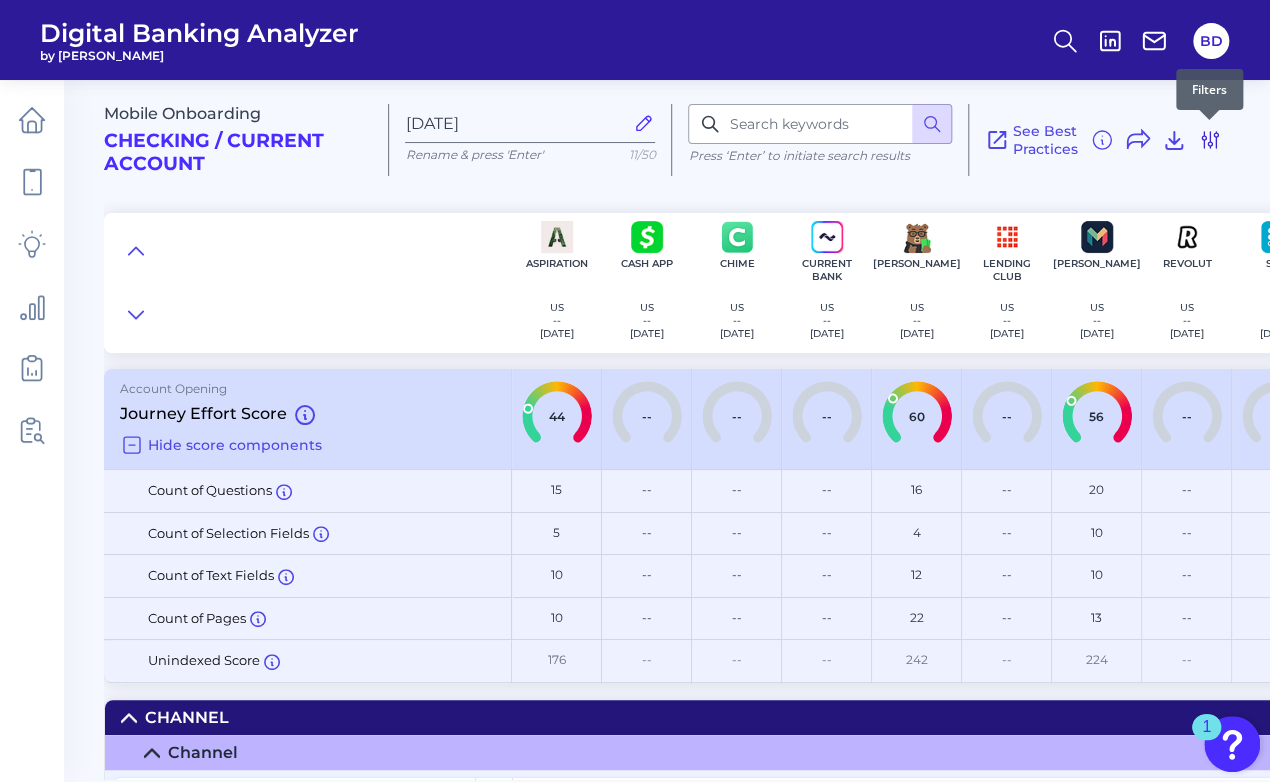 click 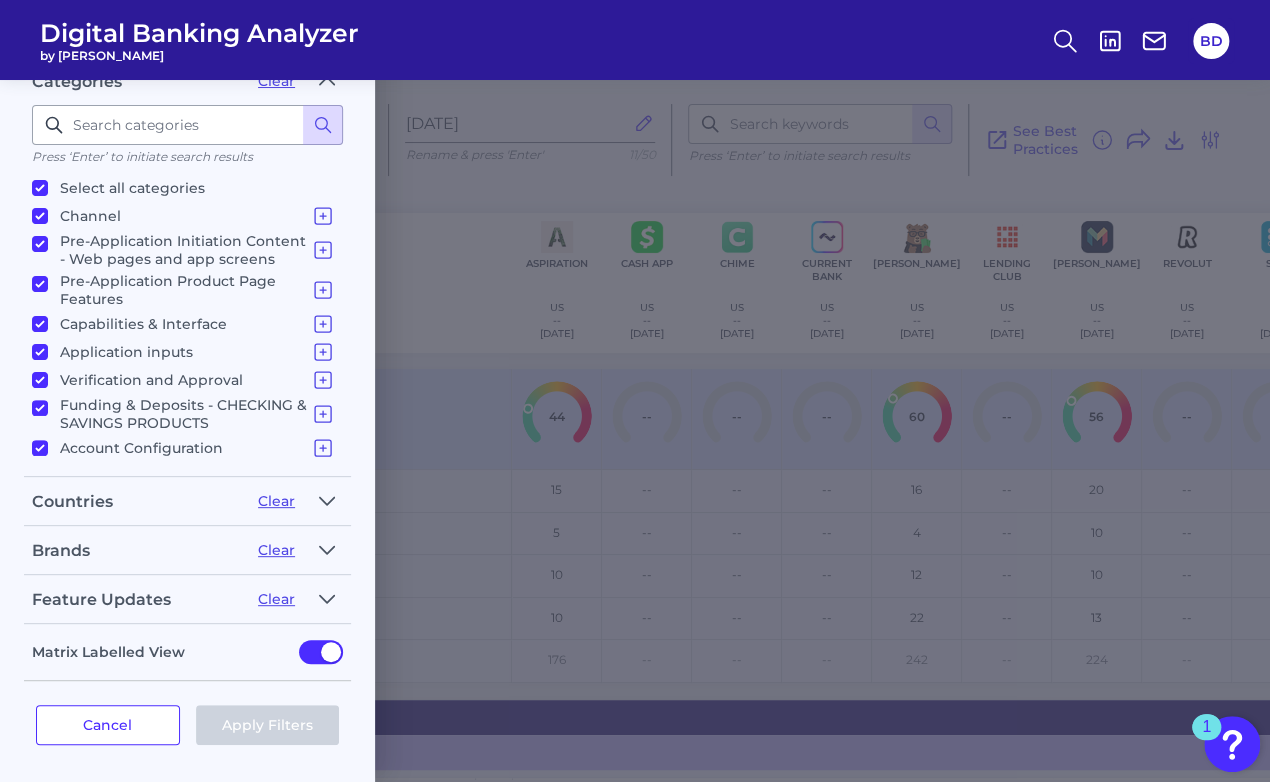 scroll, scrollTop: 293, scrollLeft: 0, axis: vertical 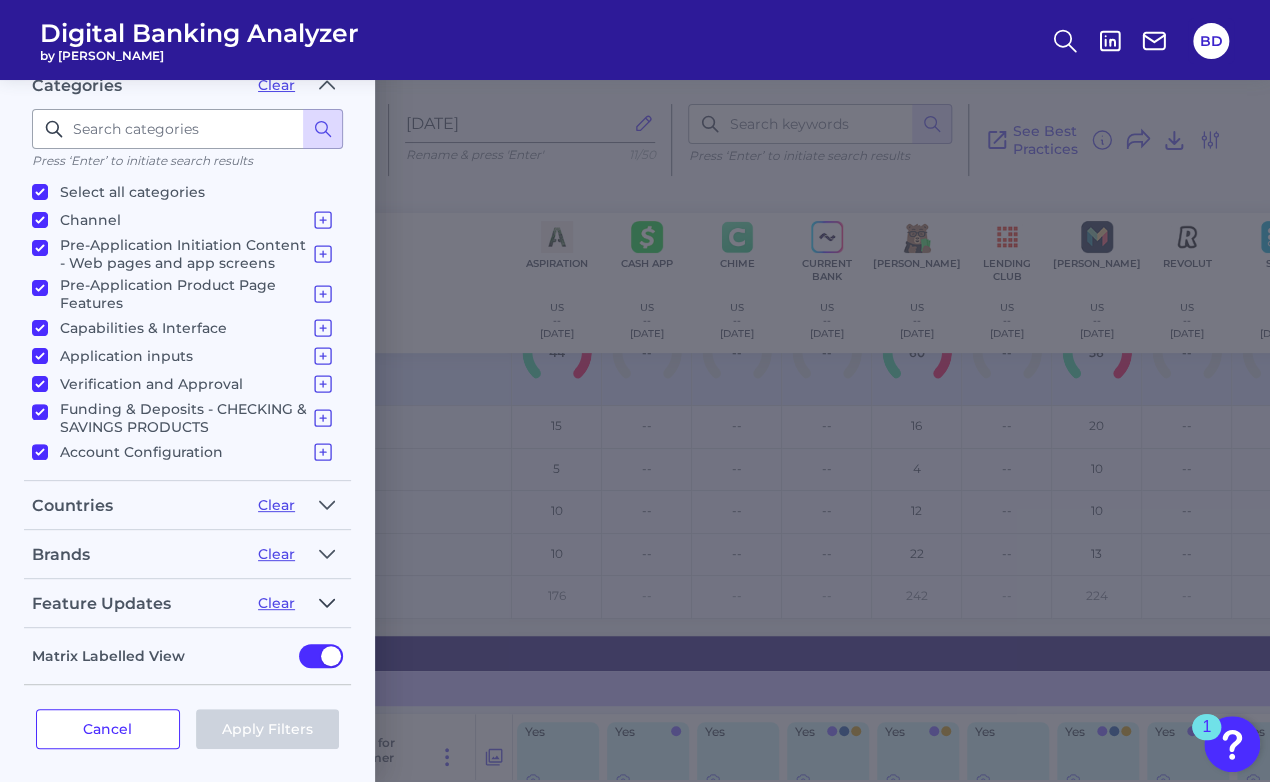 click 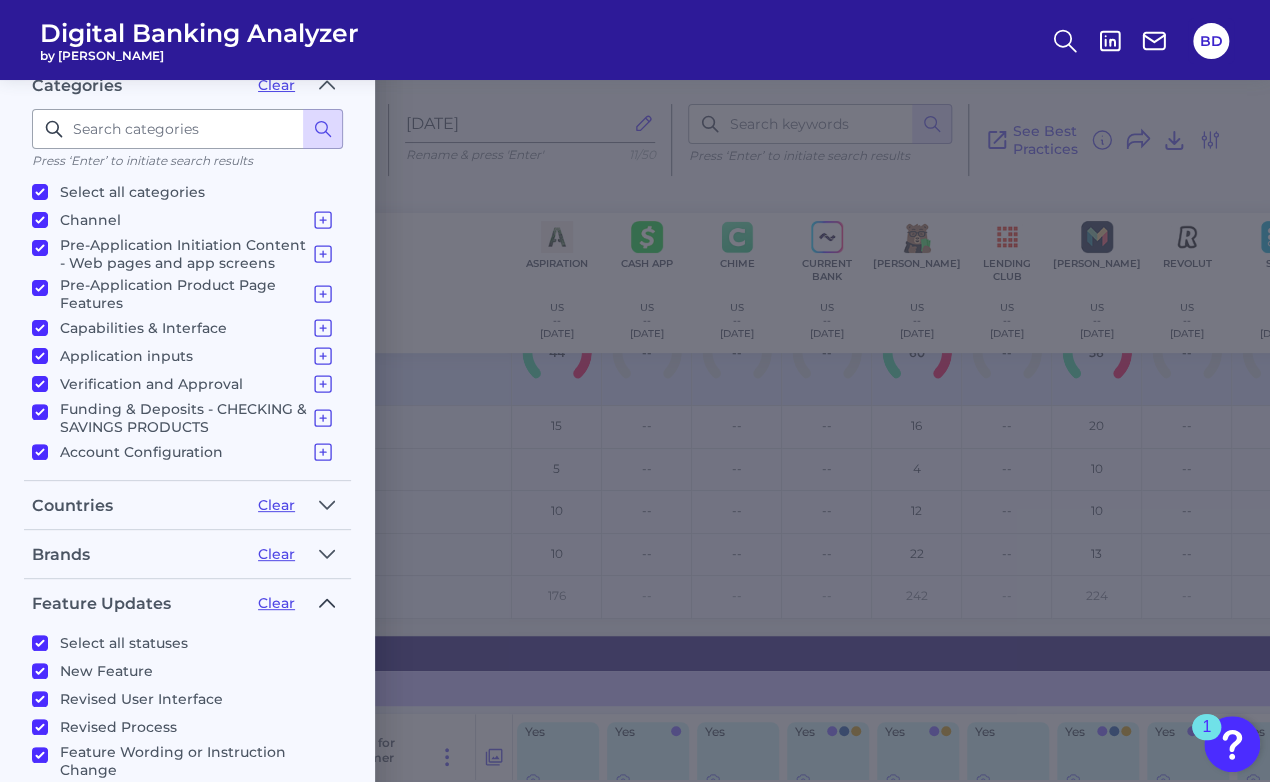 click 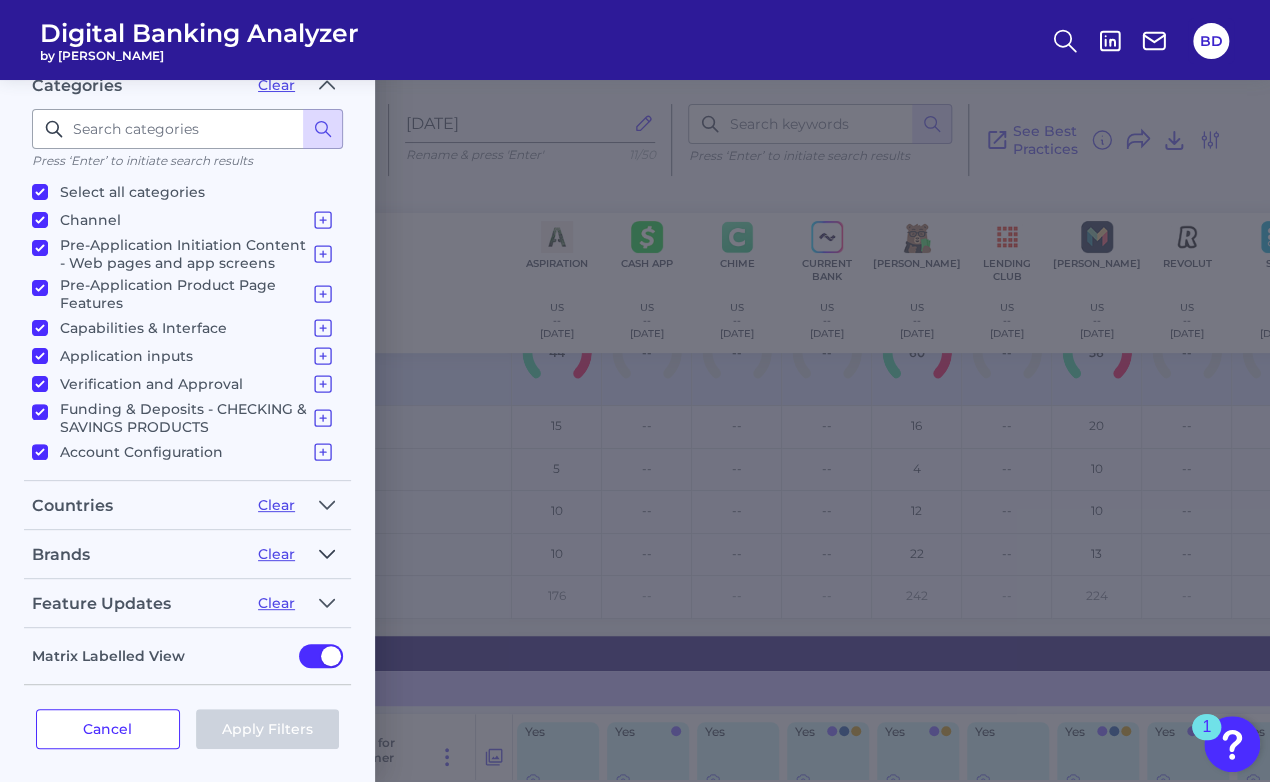 click 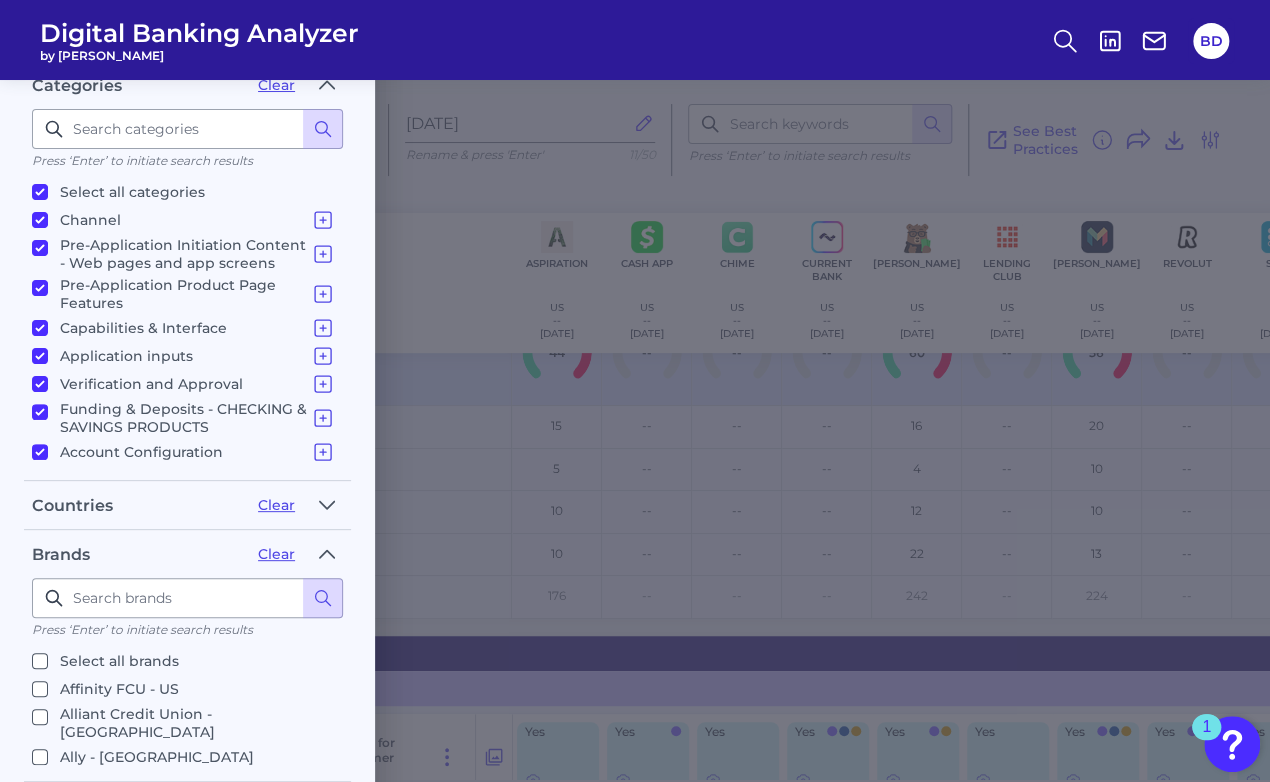 scroll, scrollTop: 0, scrollLeft: 0, axis: both 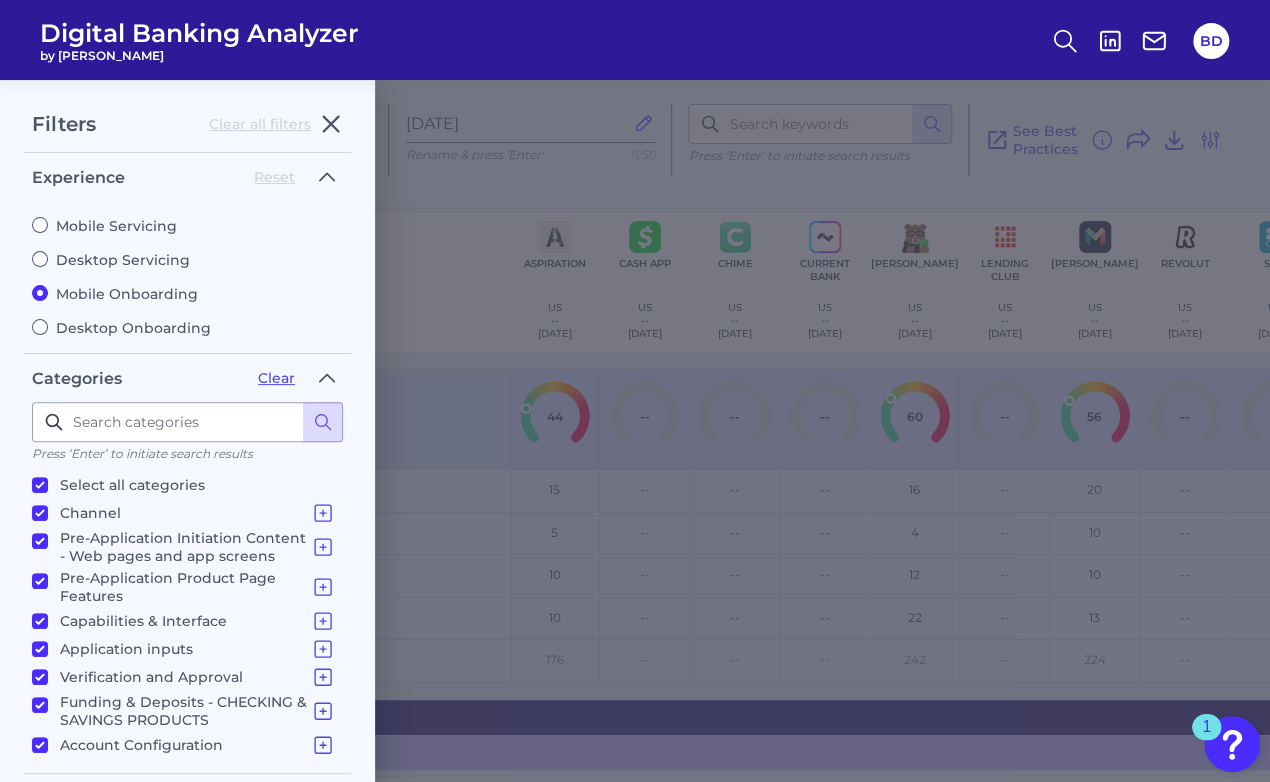 click on "Filters Clear all filters Experience Reset Mobile Servicing Desktop Servicing Mobile Onboarding Desktop Onboarding Categories Clear Press ‘Enter’ to initiate search results Select all categories Channel Channel Pre-Application Initiation Content - Web pages and app screens Pre-Application Initiation Help and Support Pre-Application Product Page Features Product Selection Eligibility Additional Content Capabilities & Interface Overview Form Features Pre-Fill/Automated Data Input In Application Help & Support Application inputs Application Questions Additional Applicants & Products Verification and Approval Verification & Agreement Funding & Deposits - CHECKING & SAVINGS PRODUCTS Funding & Deposits - CHECKING & SAVINGS PRODUCTS Account confirmation Account Configuration Card Setup Virtual CARD Enrollment Mobile App Set up and First login Online Banking Setup and First Login Communication Communication Countries Clear Select all countries [GEOGRAPHIC_DATA] [GEOGRAPHIC_DATA] [GEOGRAPHIC_DATA] [GEOGRAPHIC_DATA] [GEOGRAPHIC_DATA] Brands Clear" at bounding box center [635, 431] 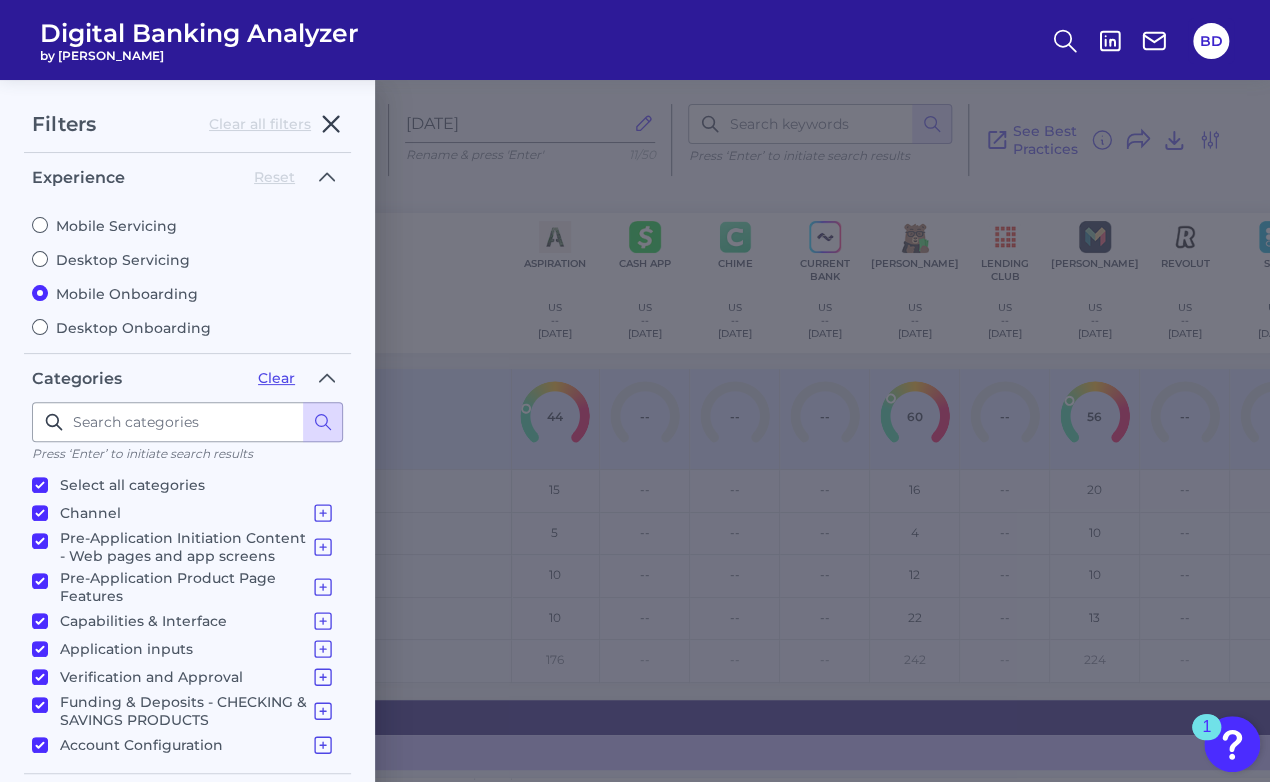 click at bounding box center (331, 124) 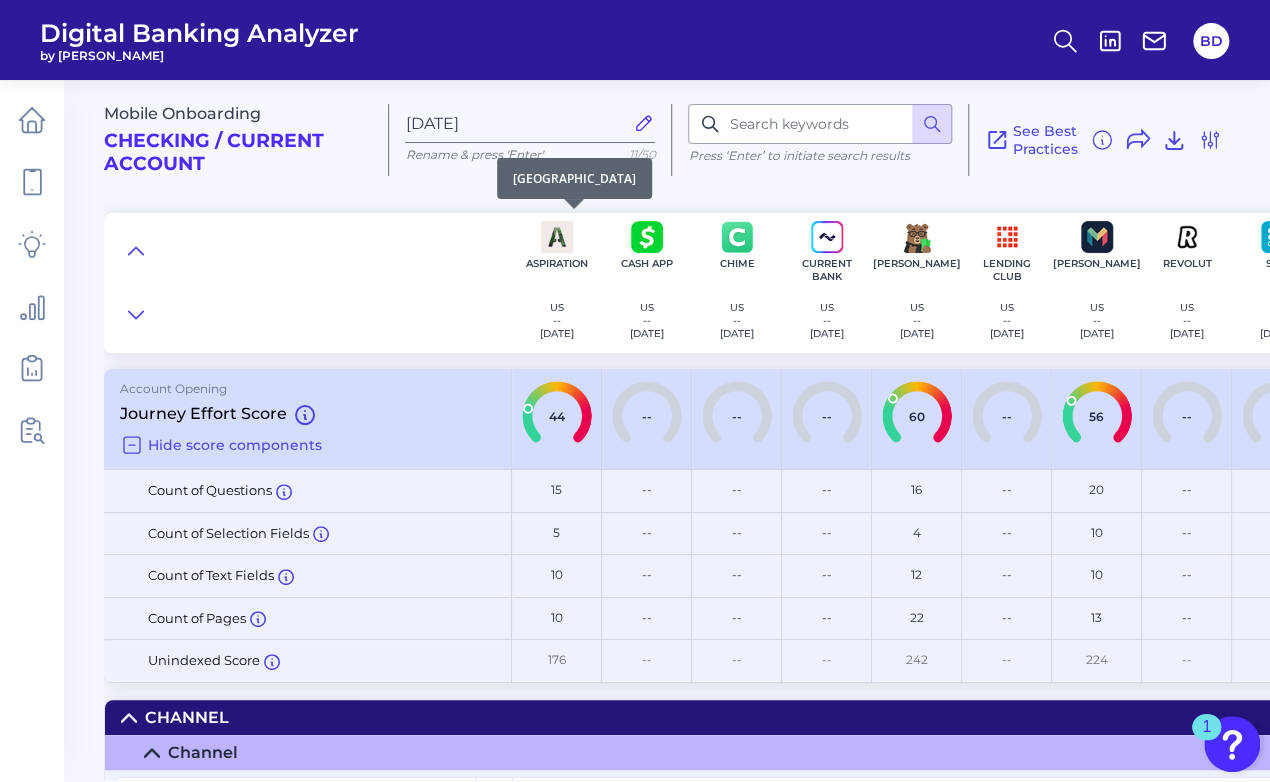 scroll, scrollTop: 0, scrollLeft: 0, axis: both 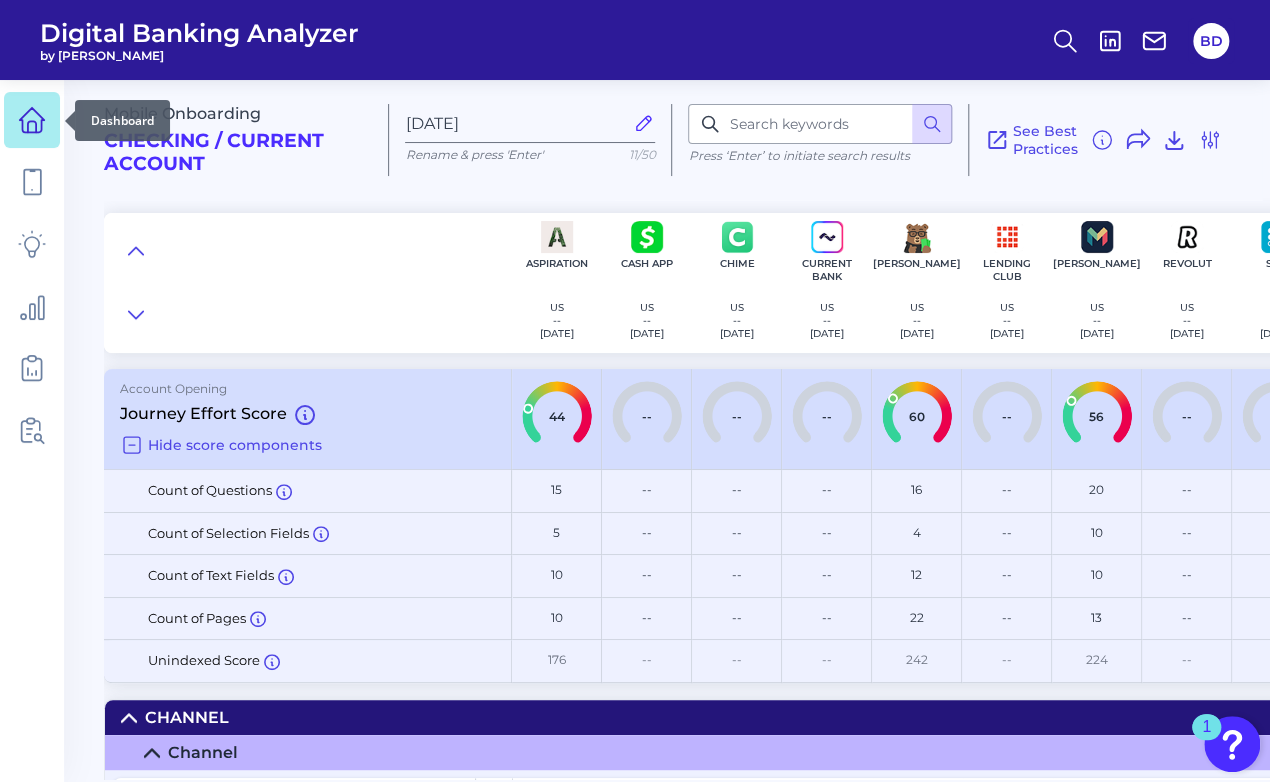 click at bounding box center [32, 120] 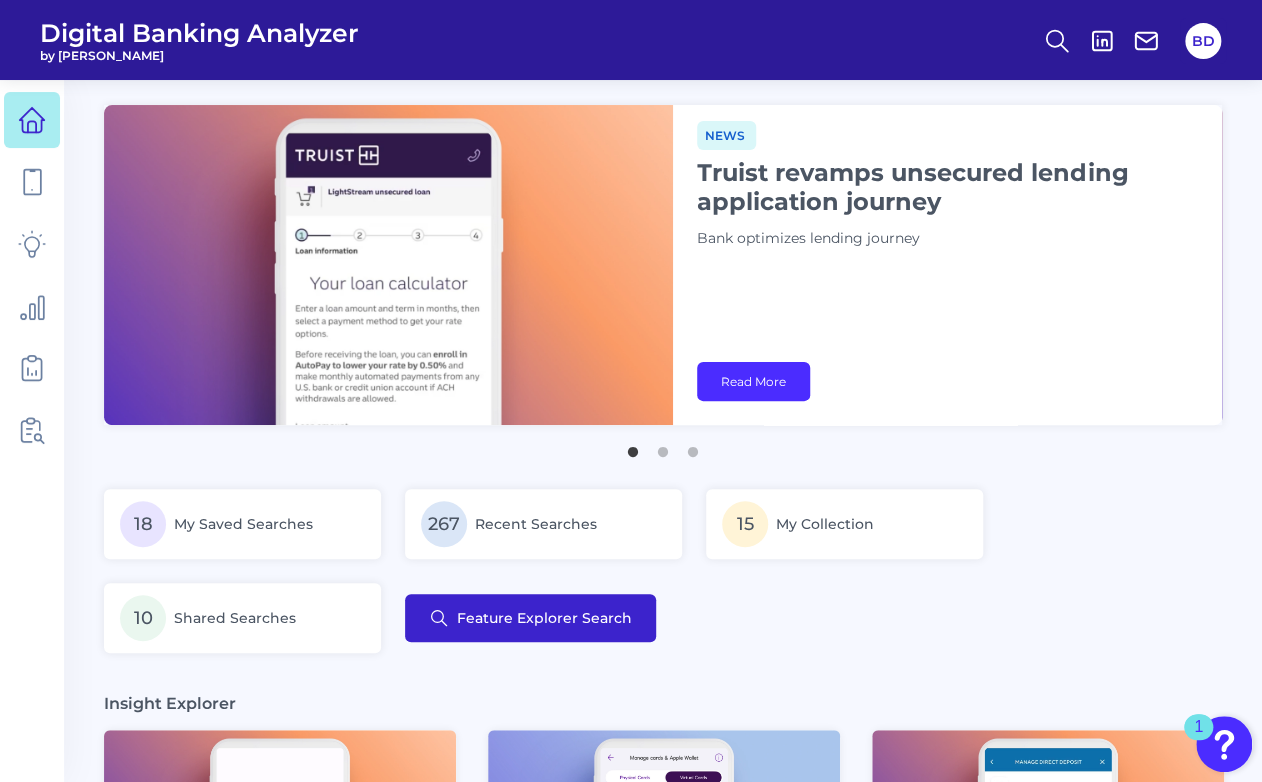 click on "Feature Explorer Search" at bounding box center [530, 618] 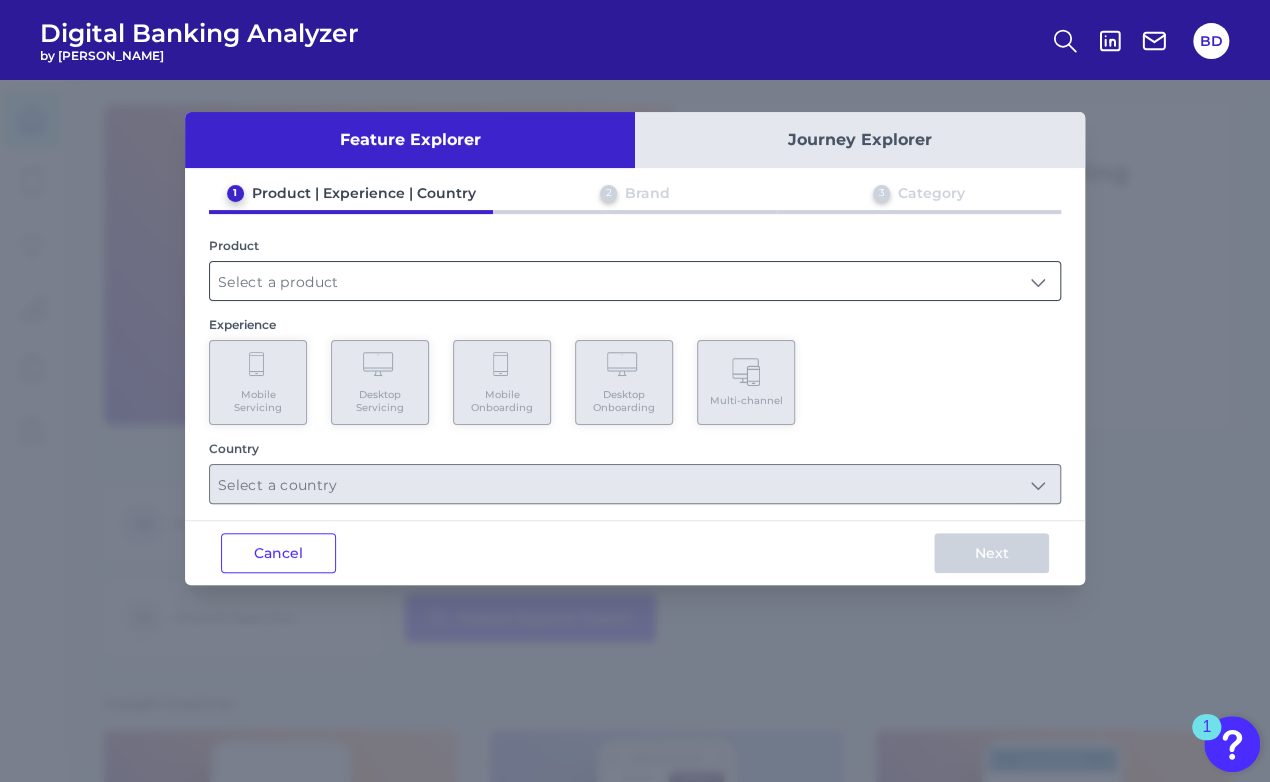 click at bounding box center [635, 281] 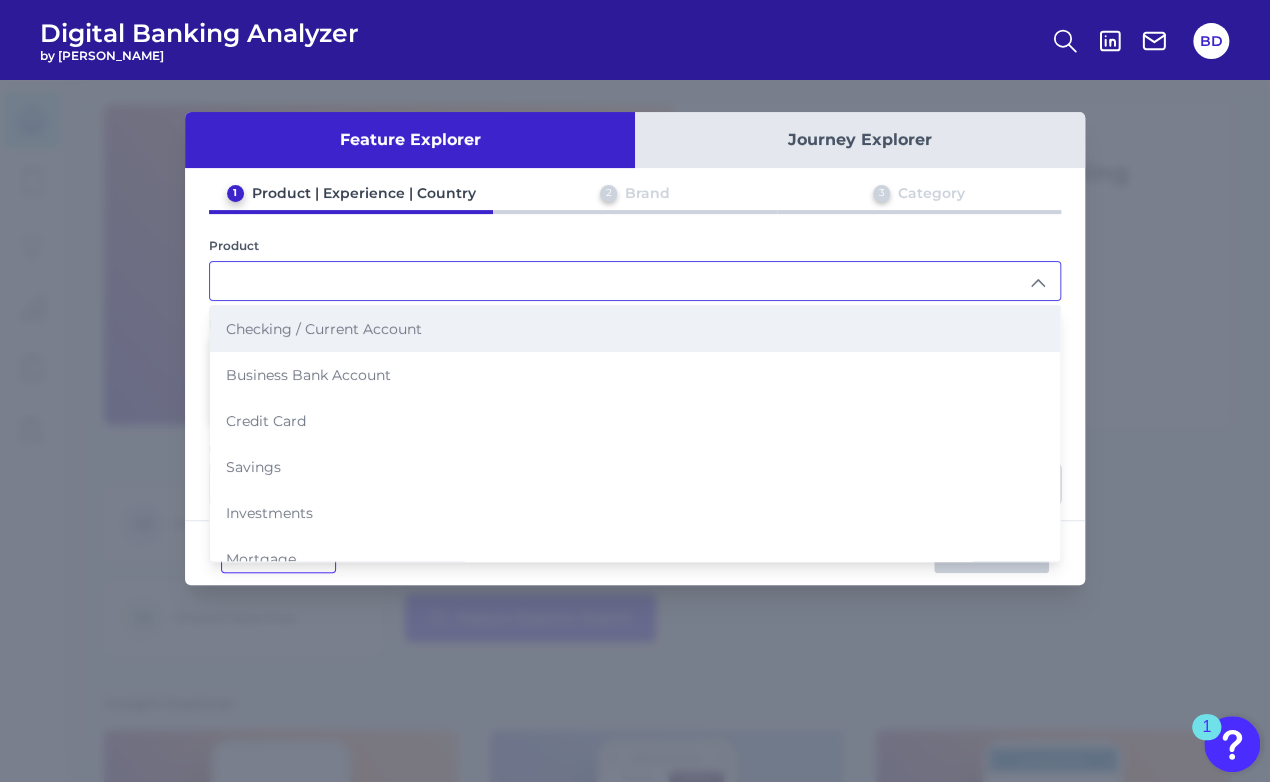 click on "Checking / Current Account" at bounding box center (324, 329) 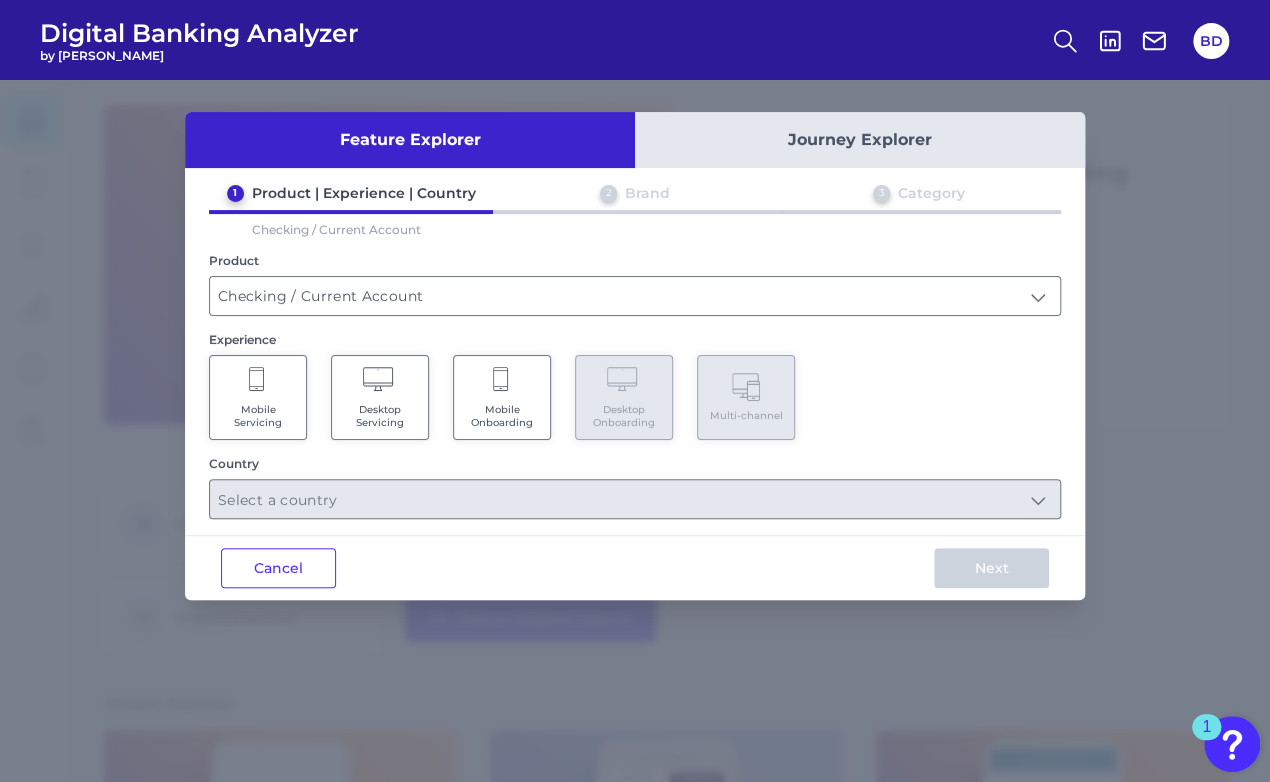 click on "Mobile Onboarding" at bounding box center [502, 397] 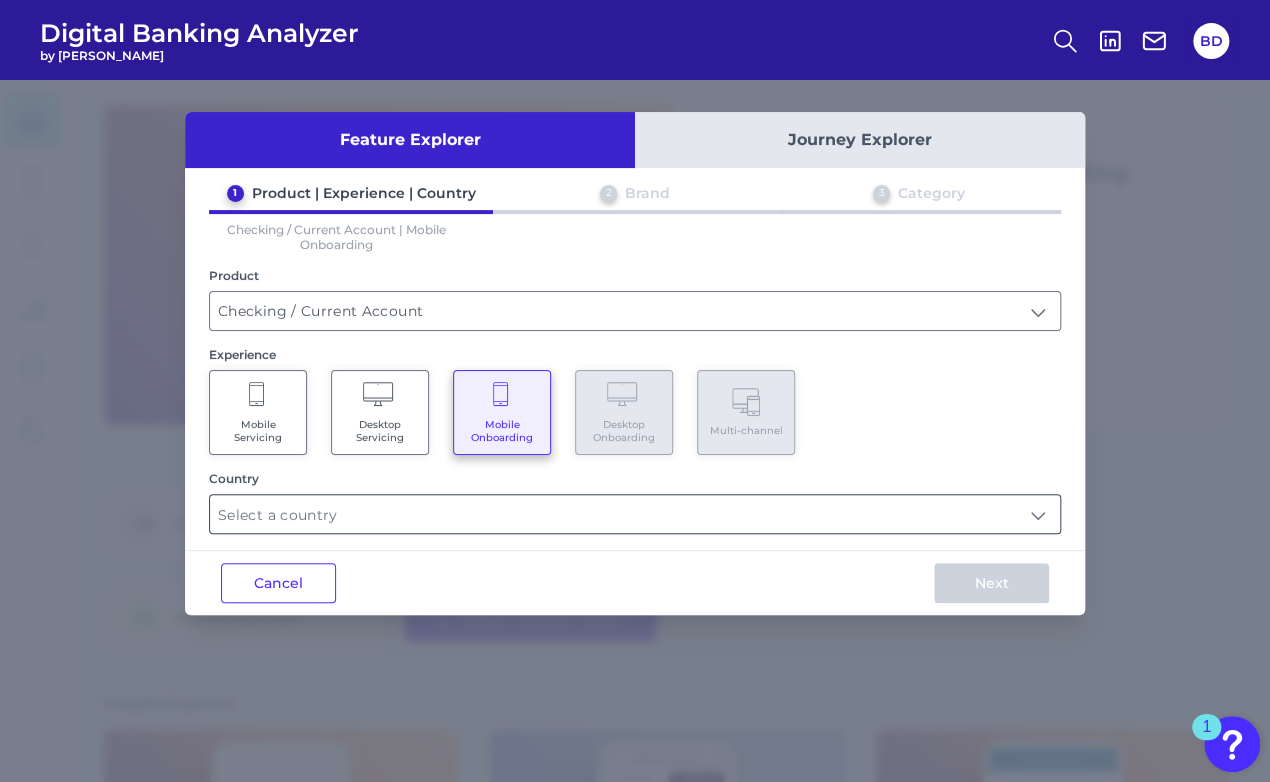 click at bounding box center [635, 514] 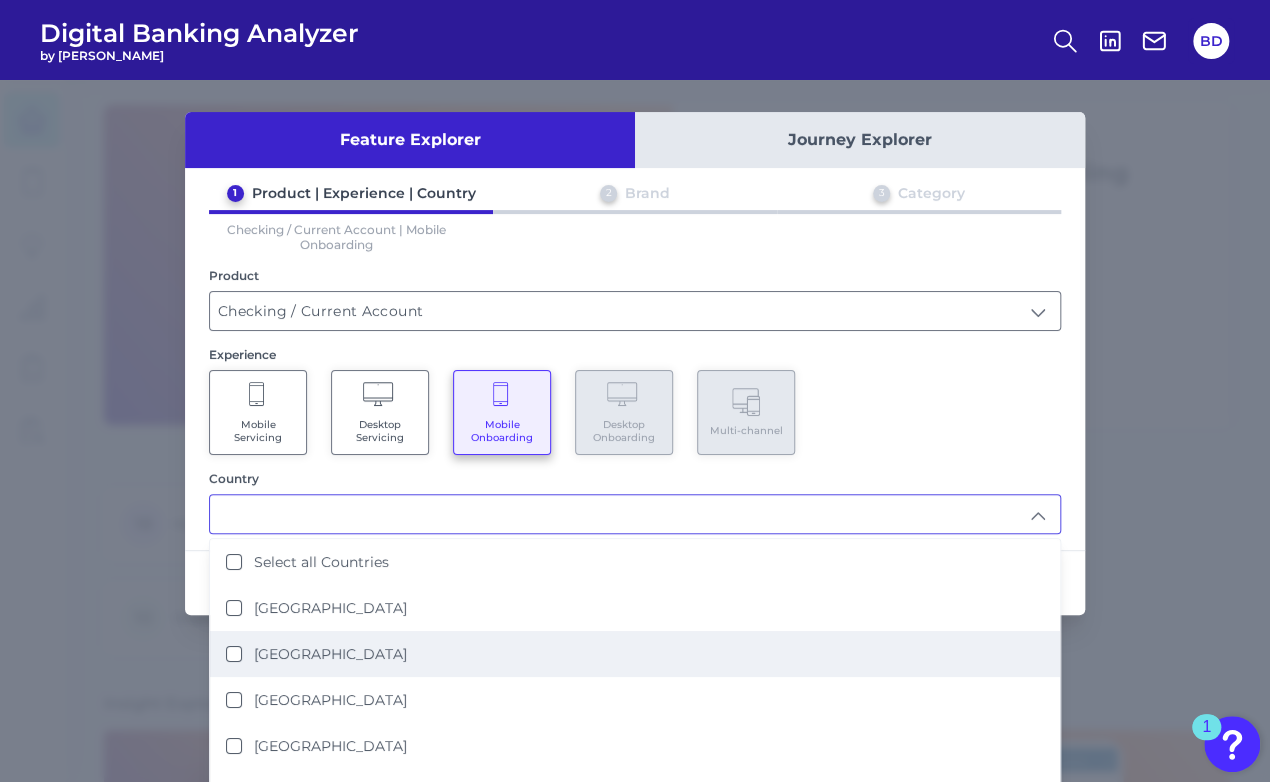 click on "[GEOGRAPHIC_DATA]" at bounding box center (234, 654) 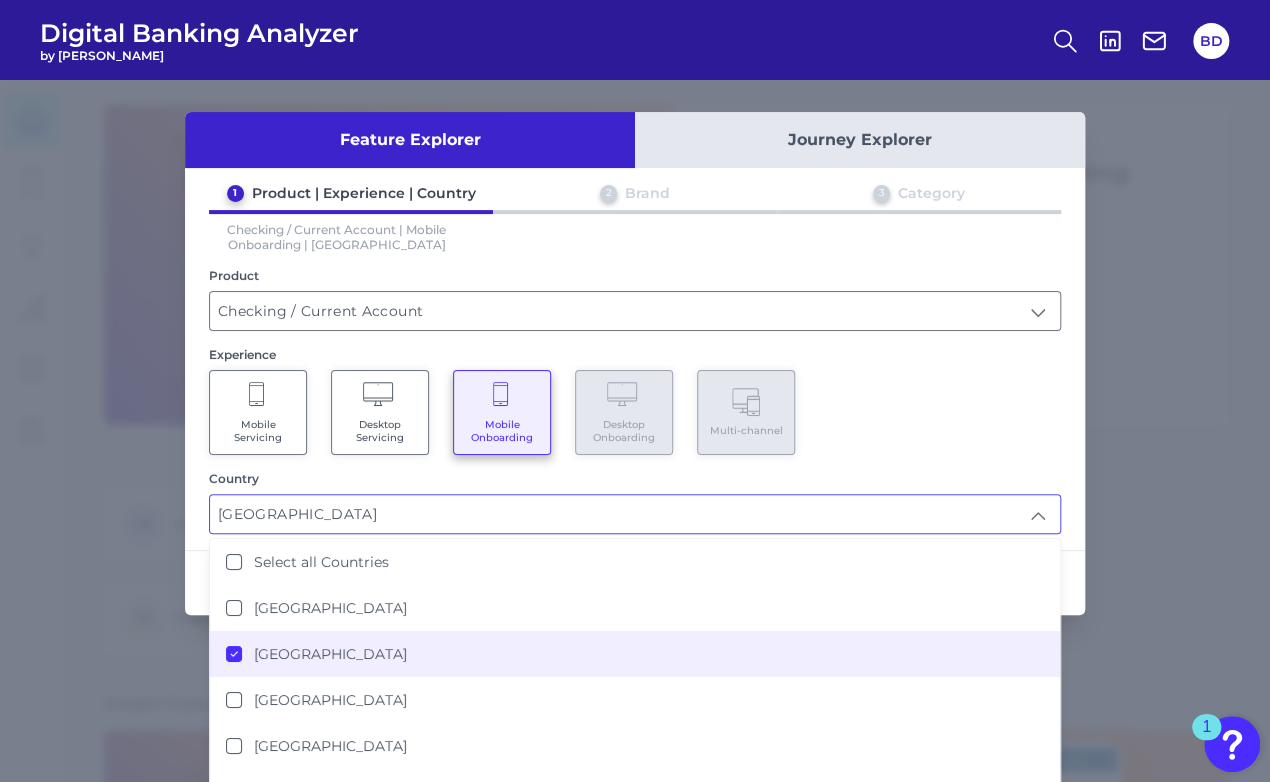 click on "Mobile Servicing Desktop Servicing Mobile Onboarding Desktop Onboarding Multi-channel" at bounding box center (635, 412) 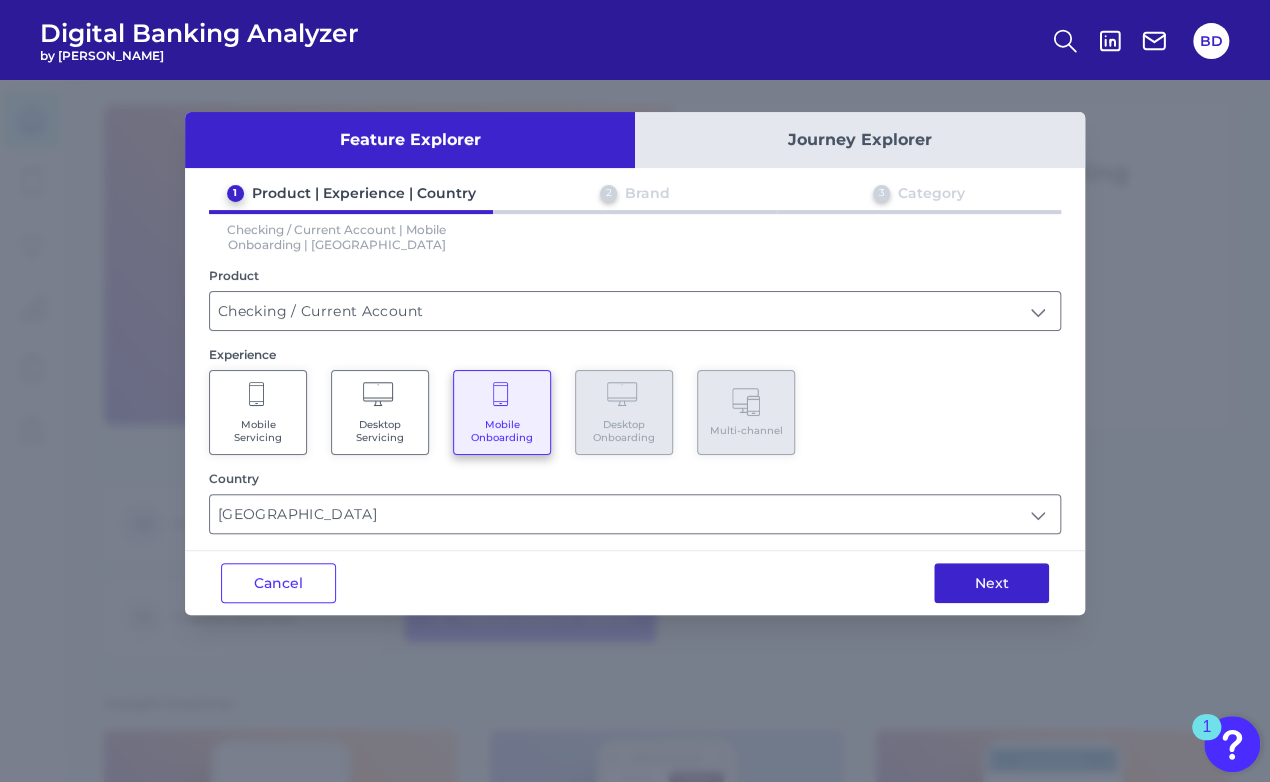click on "Next" at bounding box center (991, 583) 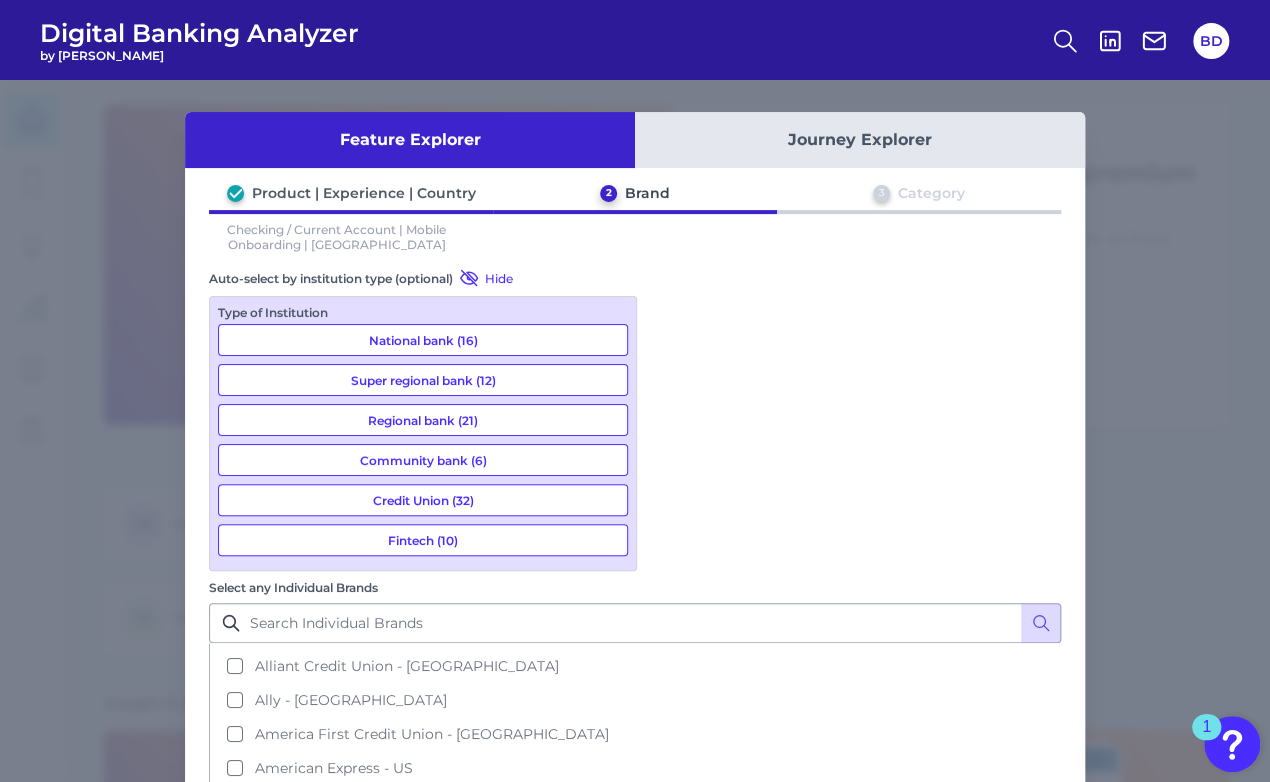 click on "Aspiration - US" at bounding box center [635, 836] 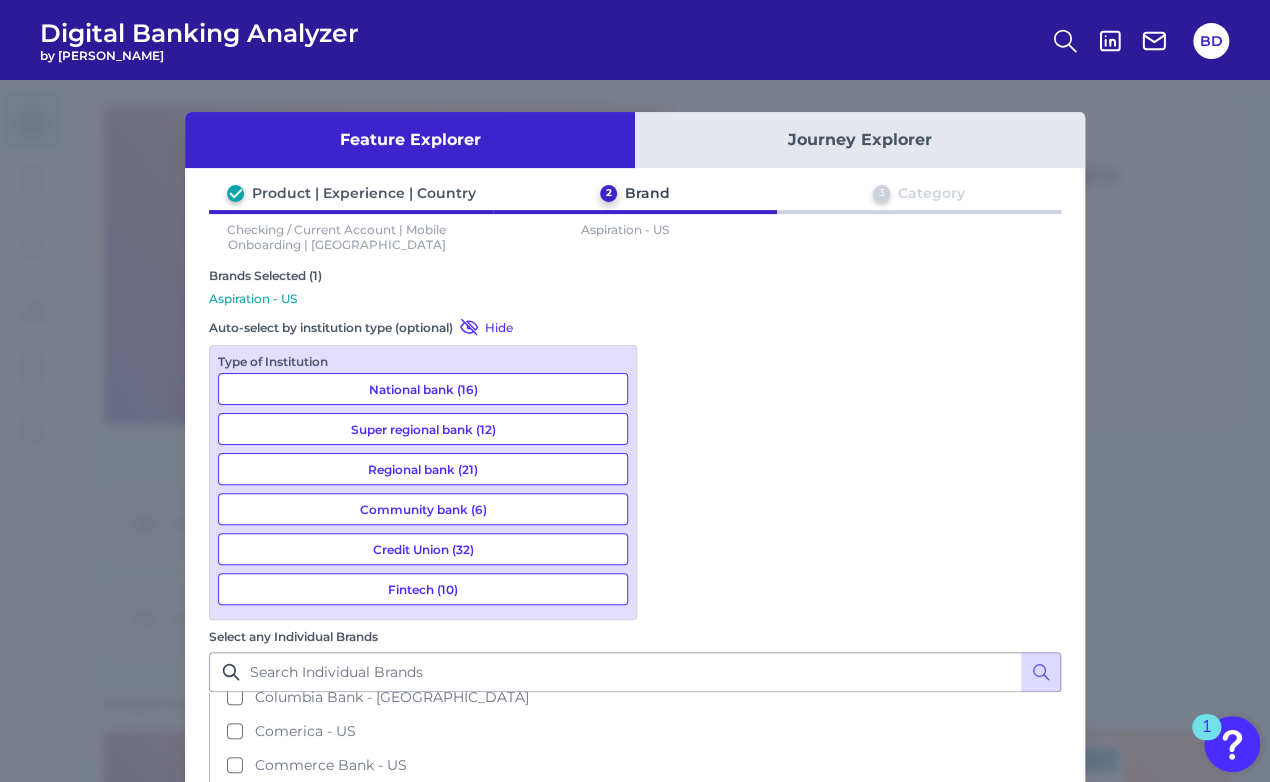 click on "[PERSON_NAME] - US" at bounding box center [635, 901] 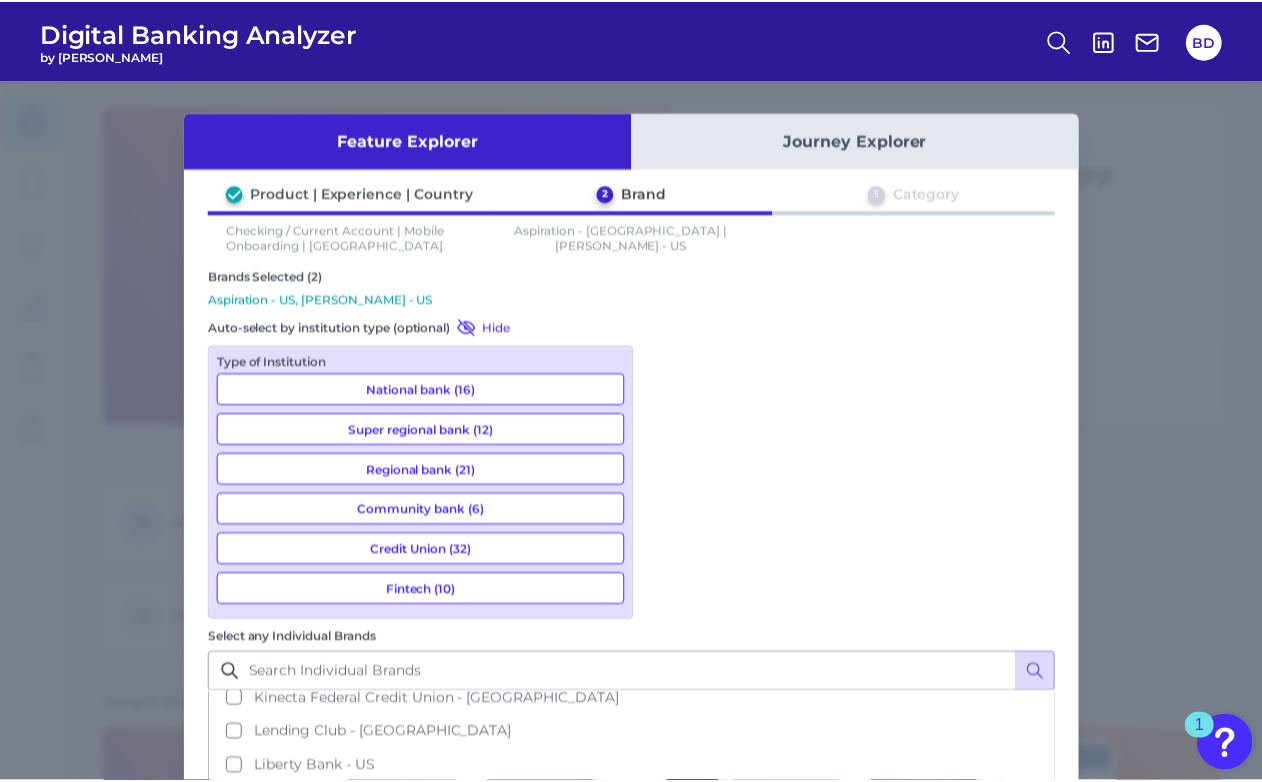 scroll, scrollTop: 1716, scrollLeft: 0, axis: vertical 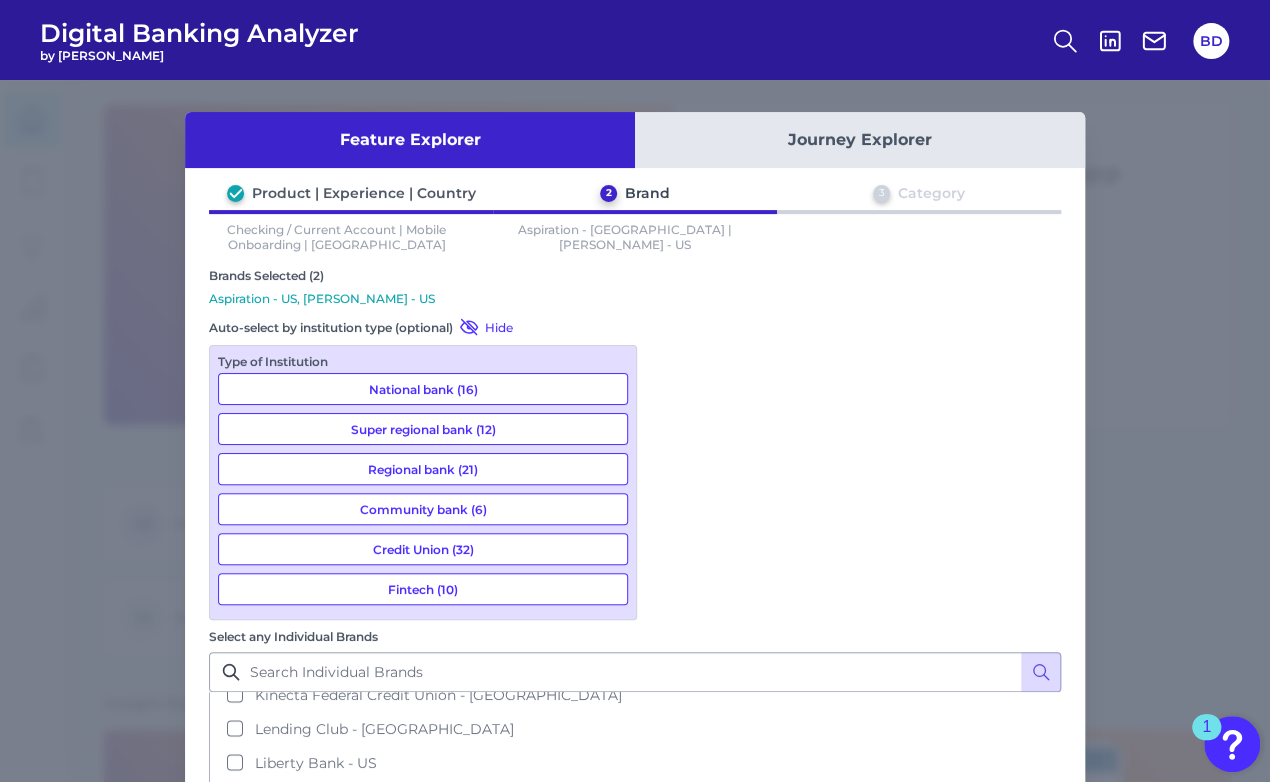 click on "[PERSON_NAME] - [GEOGRAPHIC_DATA]" at bounding box center (635, 932) 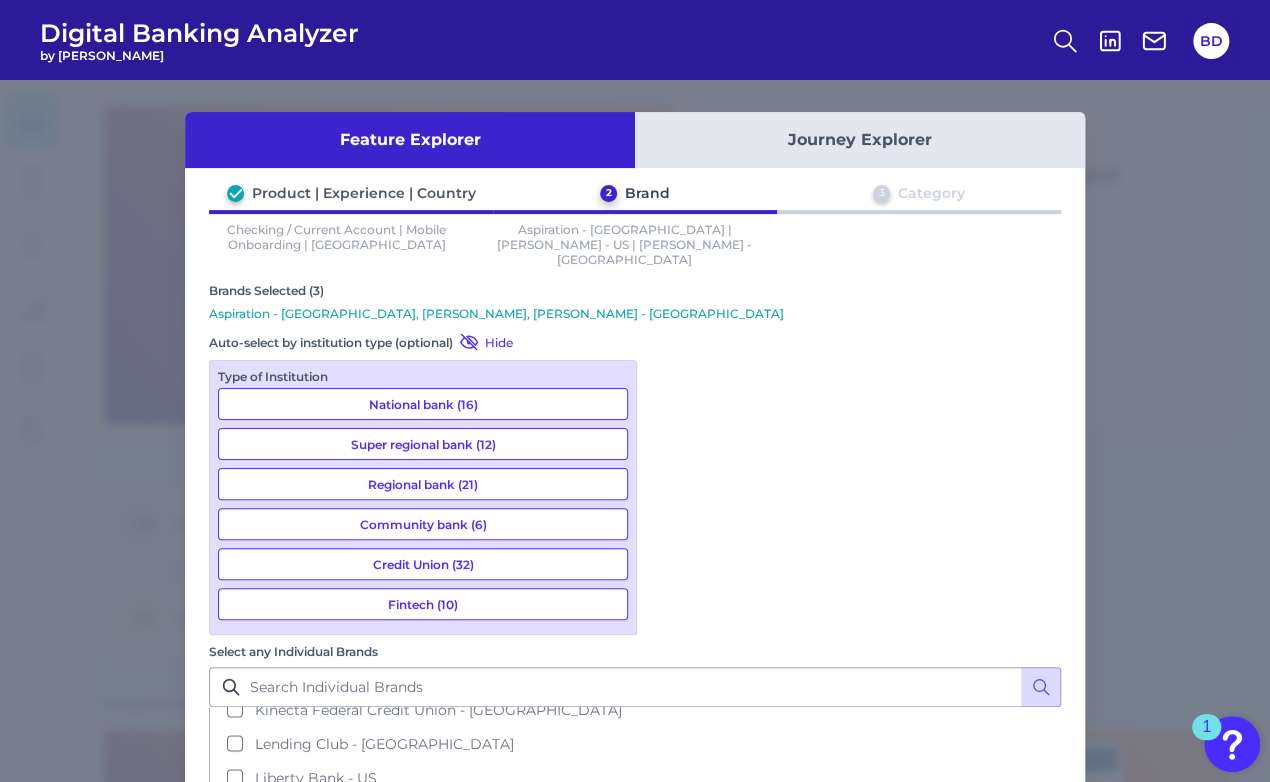 click on "Next" at bounding box center (991, 1036) 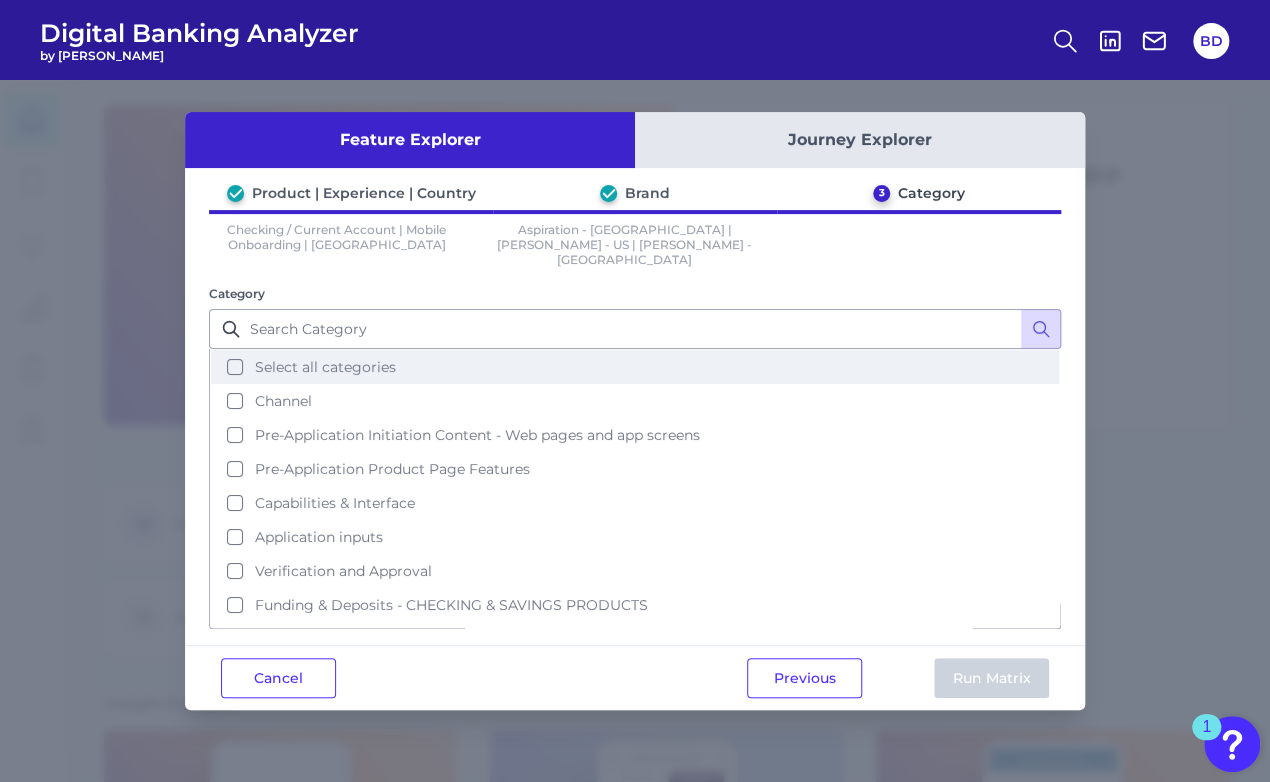 click on "Select all categories" at bounding box center (635, 367) 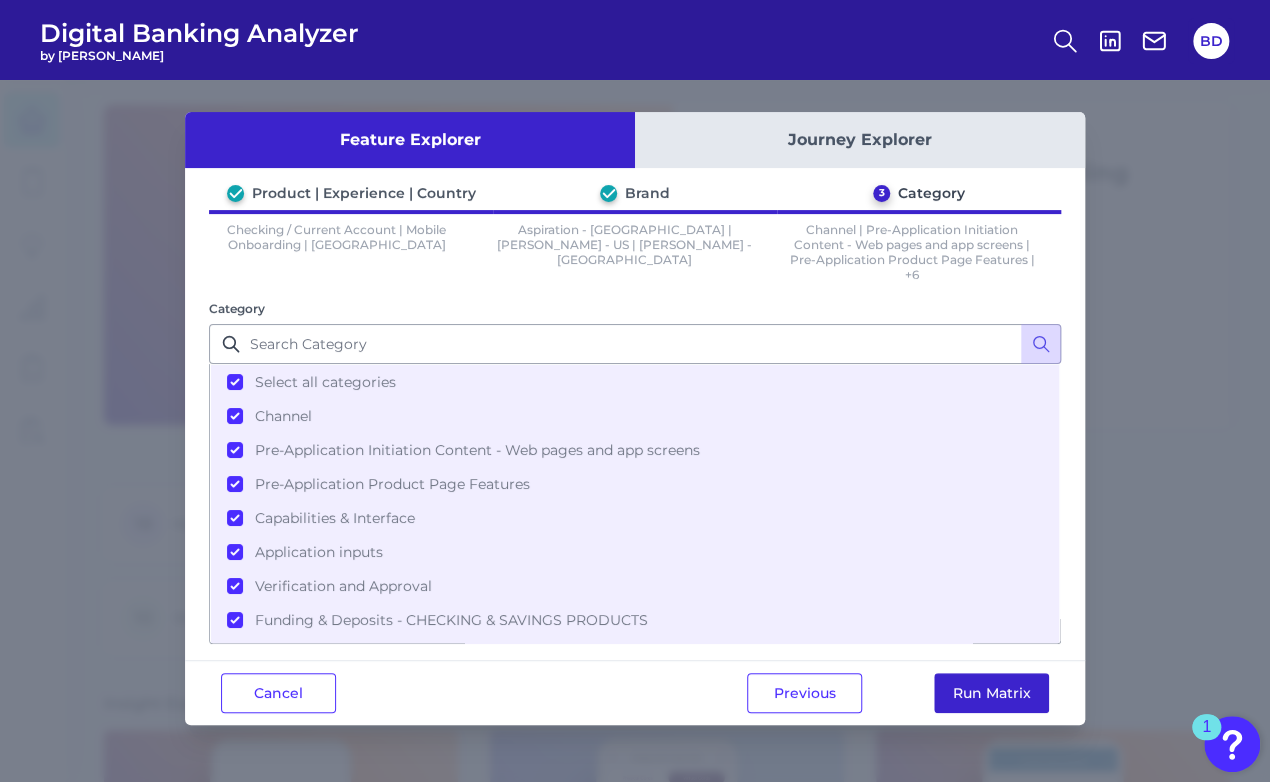 click on "Run Matrix" at bounding box center (991, 693) 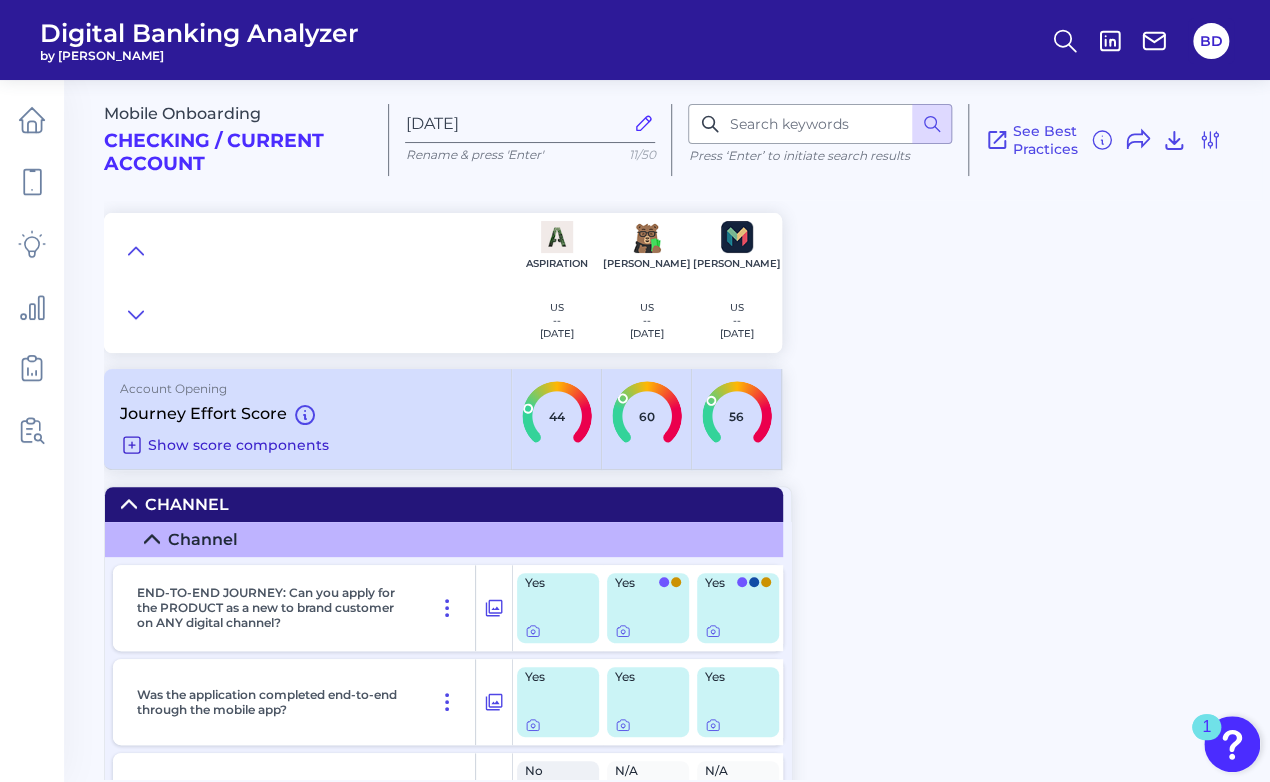 click 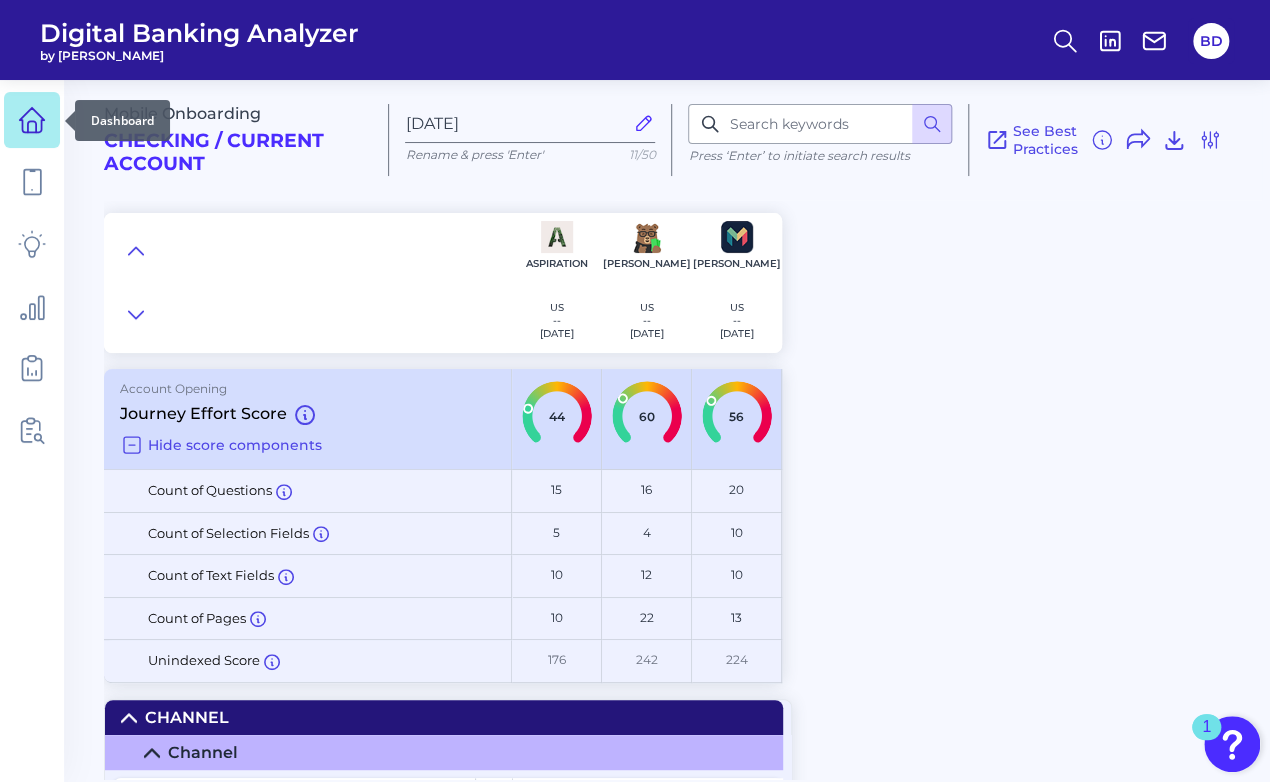click 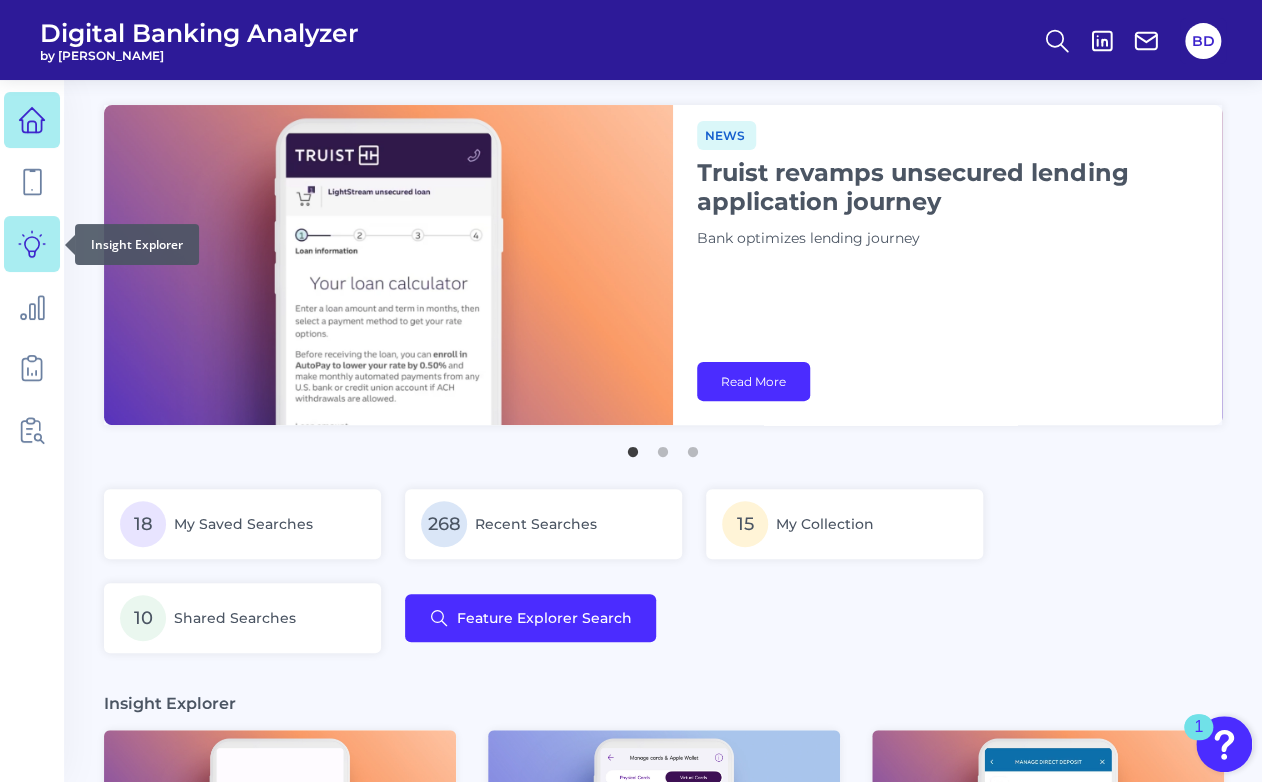 click 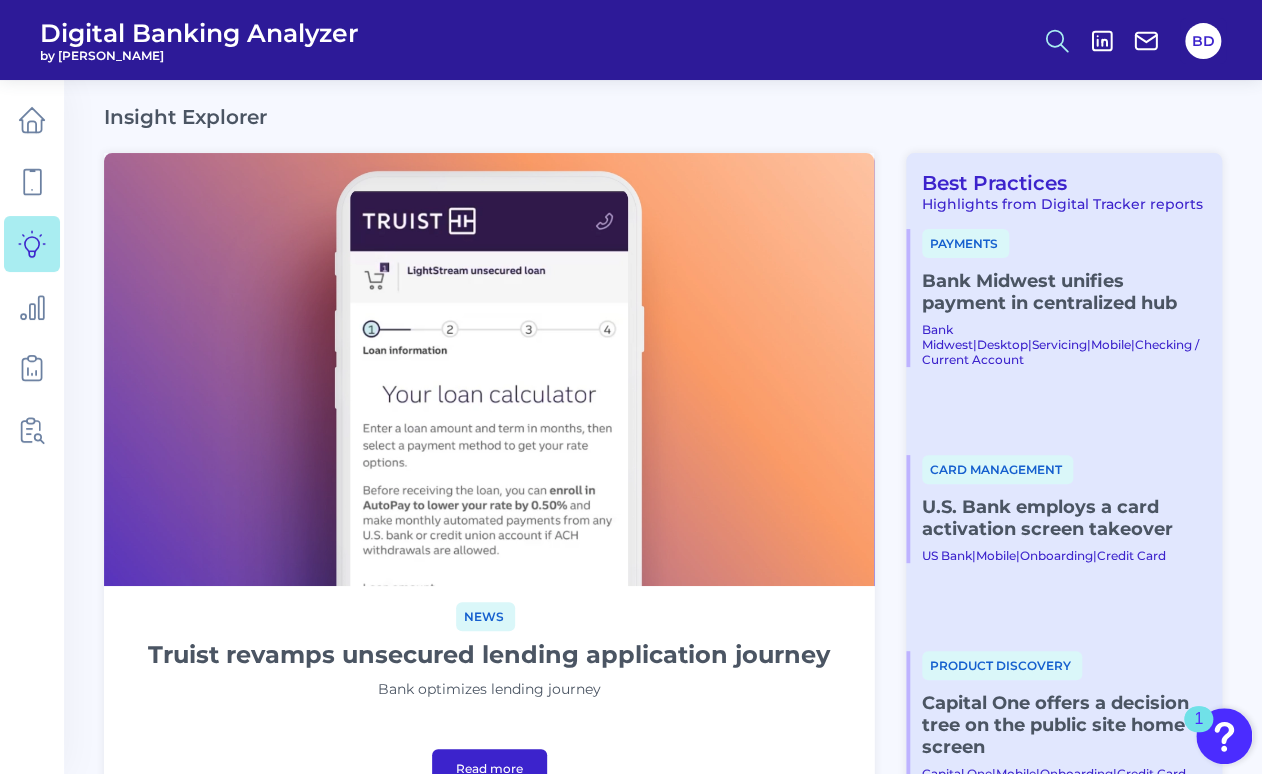 click 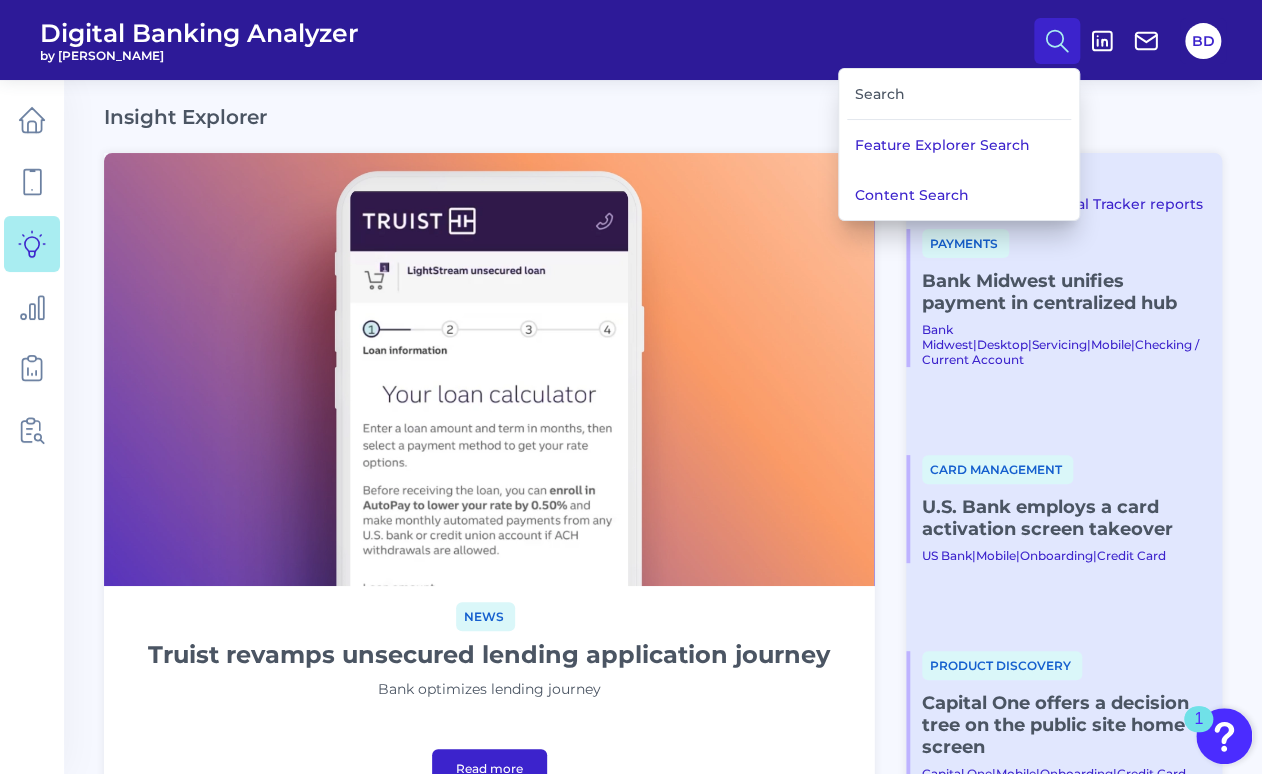 click on "Search" at bounding box center [959, 94] 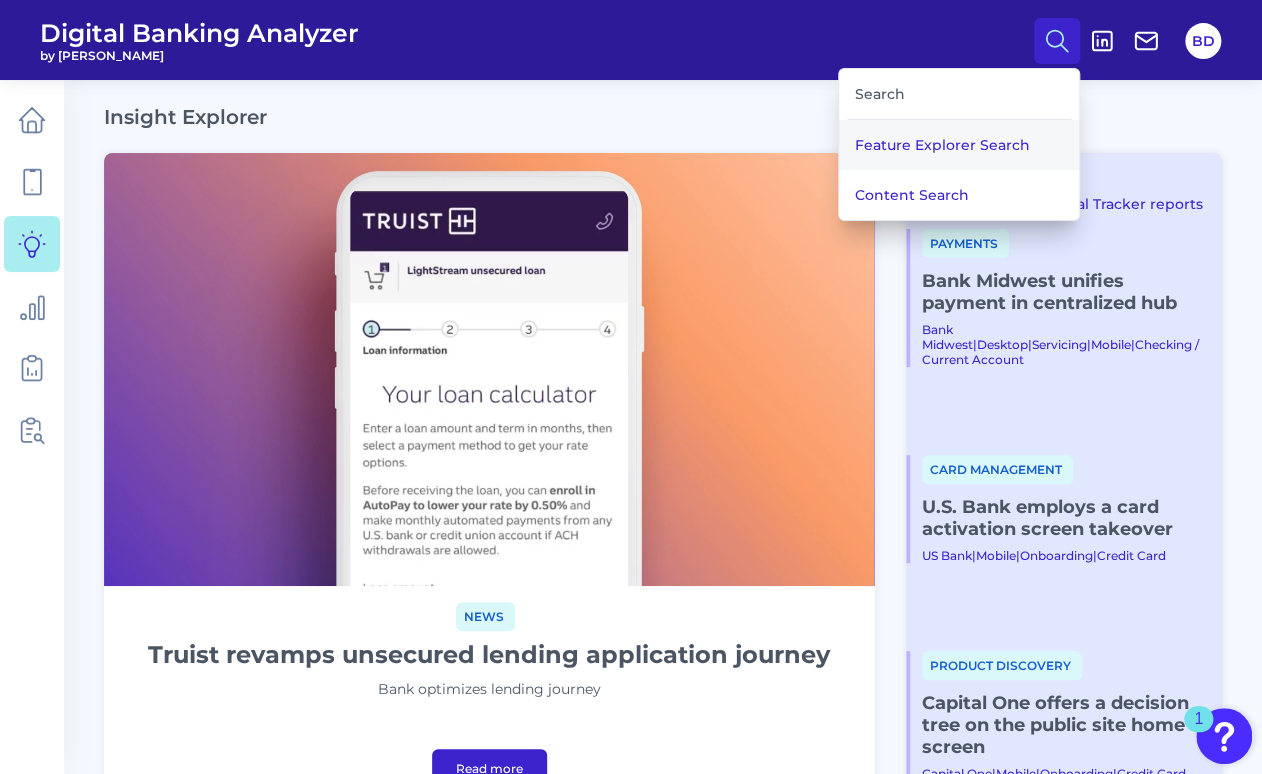 click on "Feature Explorer Search" at bounding box center (959, 145) 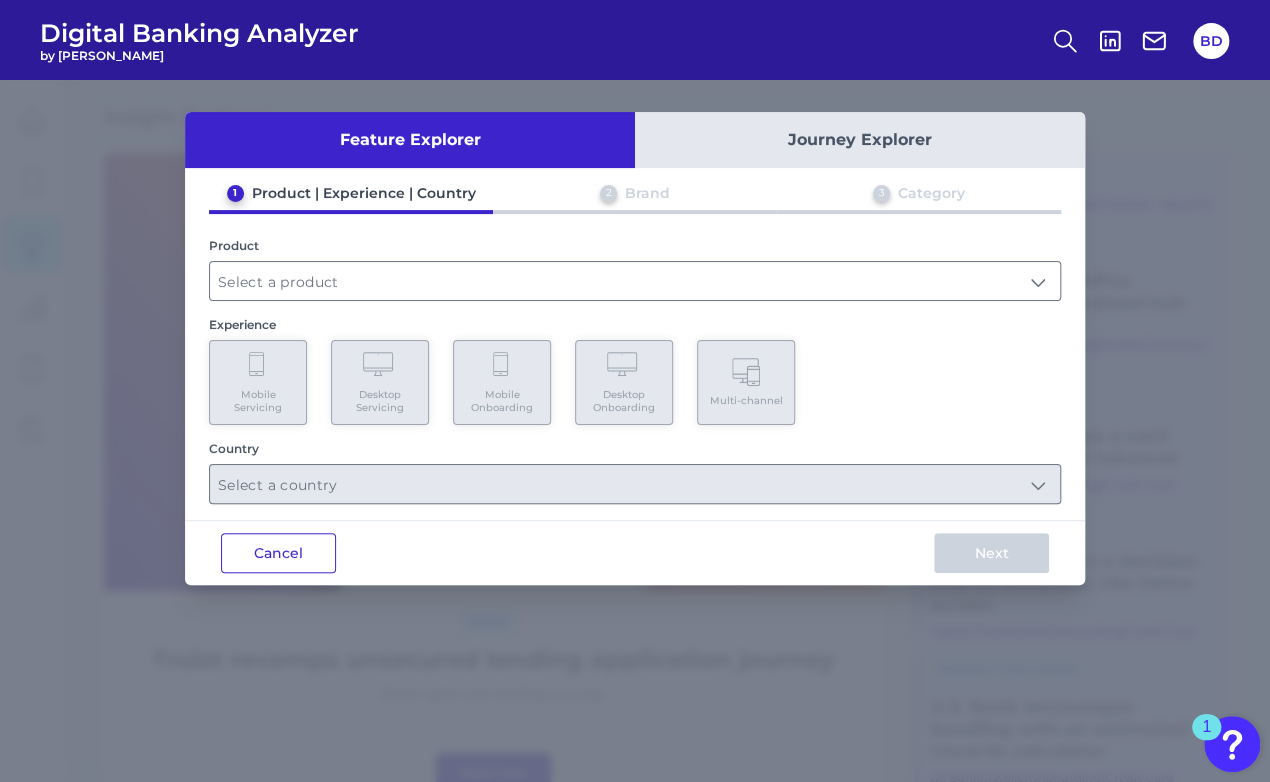 click on "Cancel" at bounding box center (278, 553) 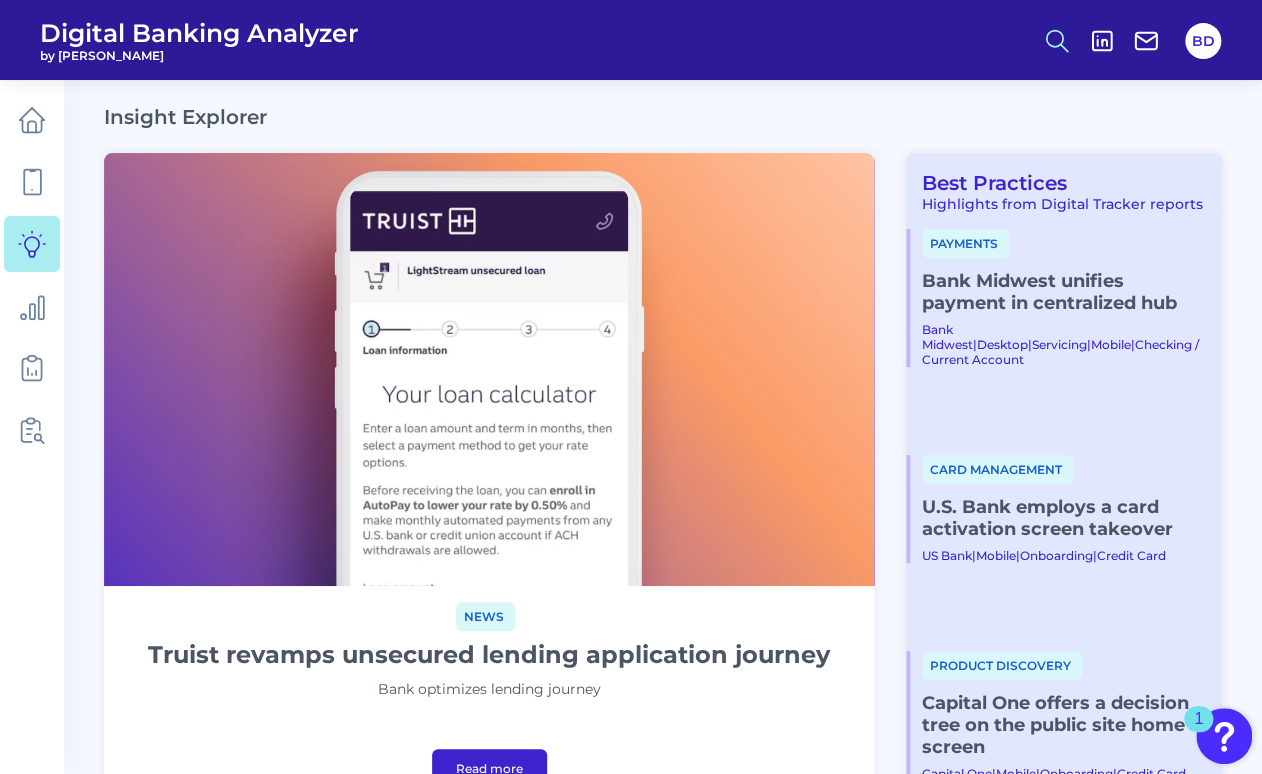 click 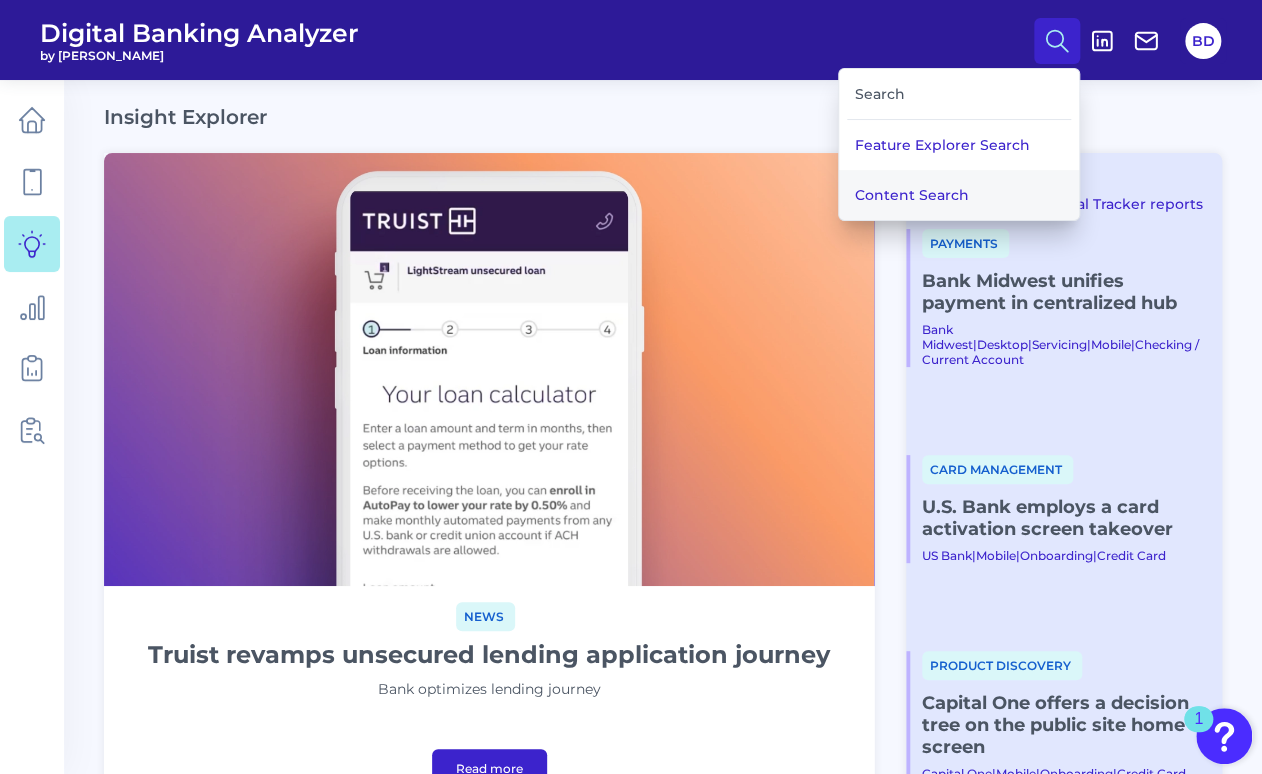 click on "Content Search" at bounding box center [959, 195] 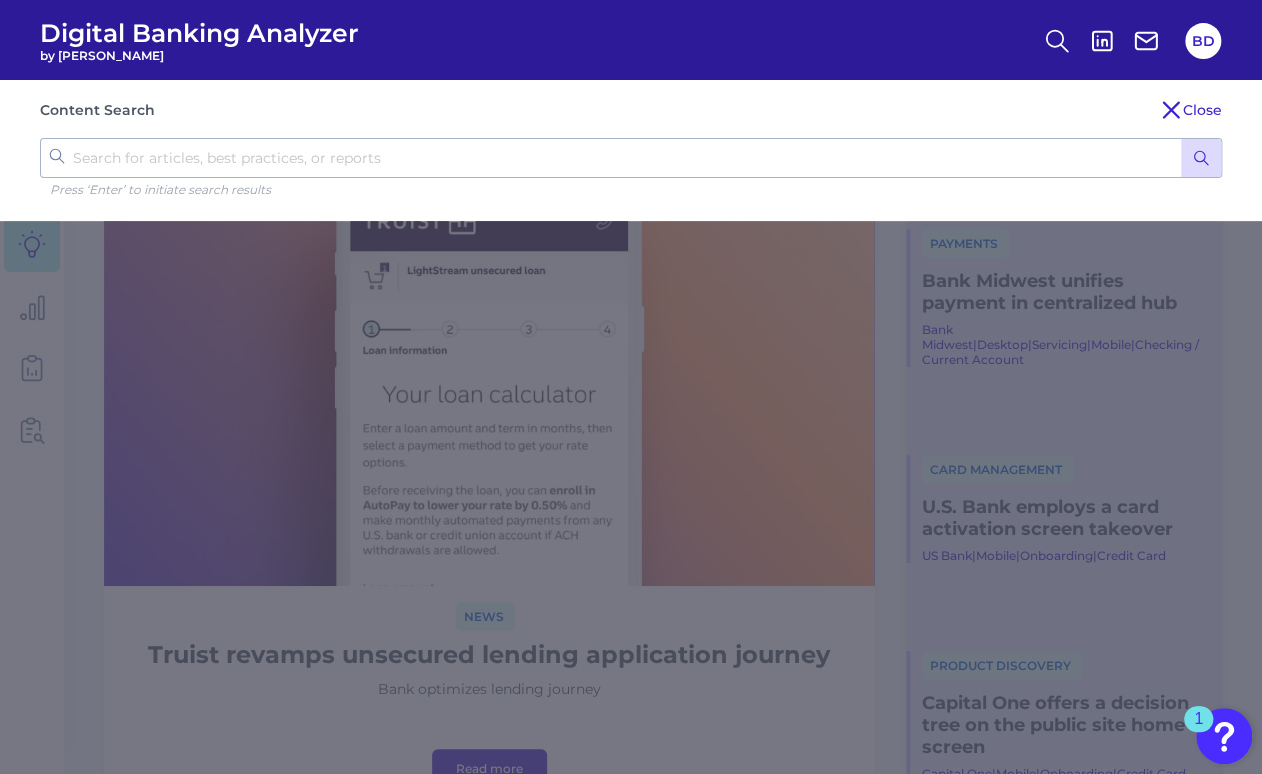 click at bounding box center (631, 158) 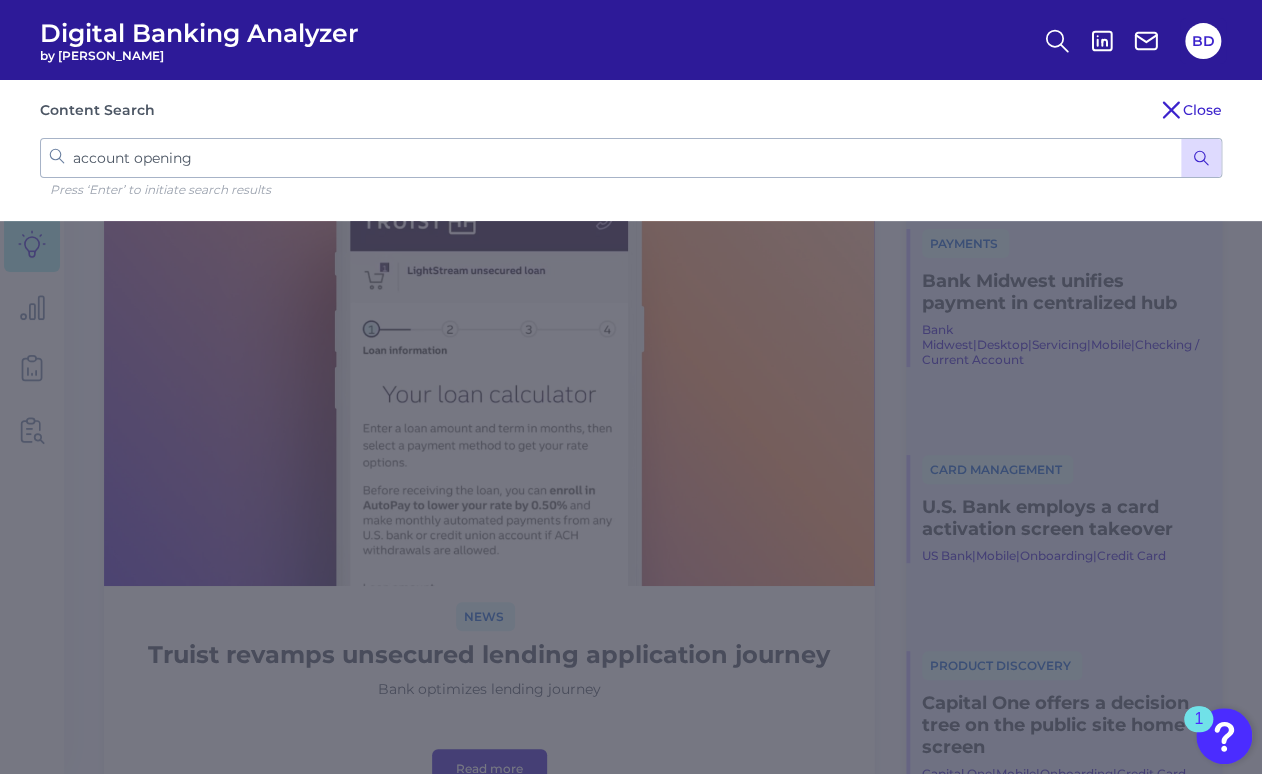 type on "account opening" 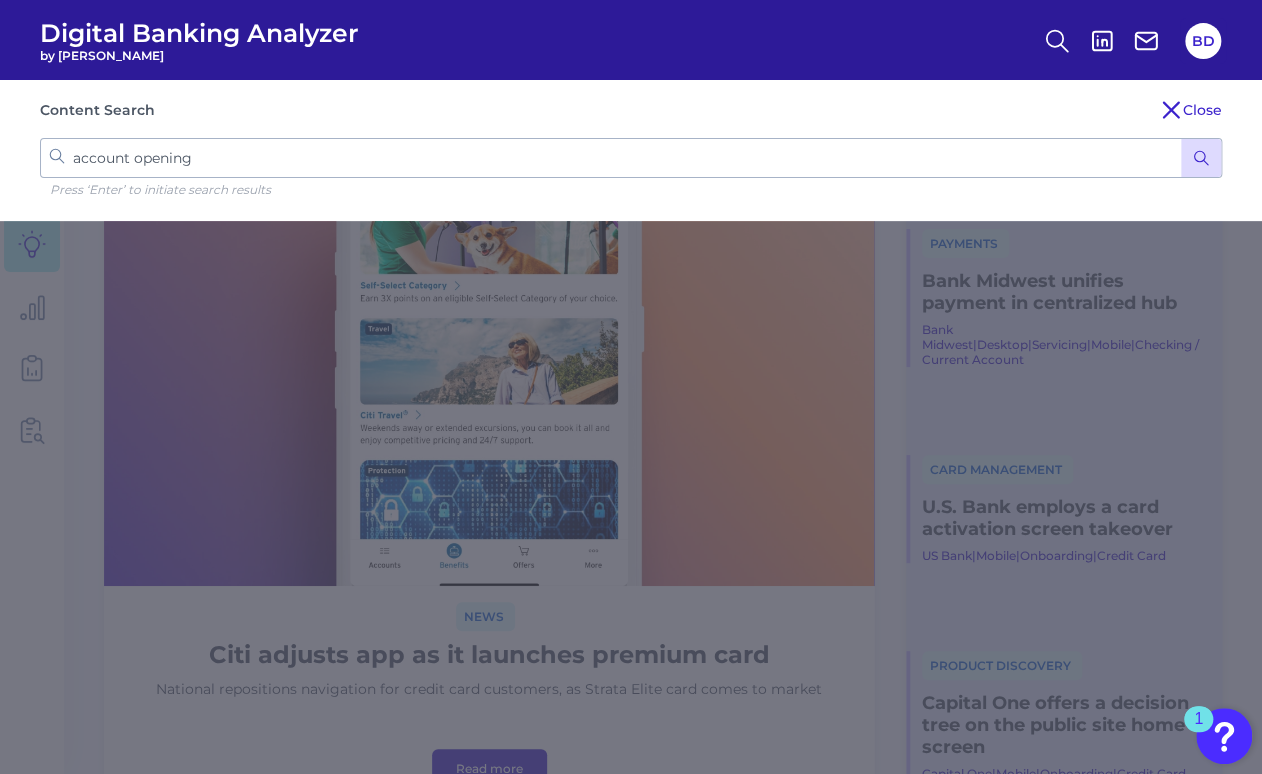 click at bounding box center [1201, 158] 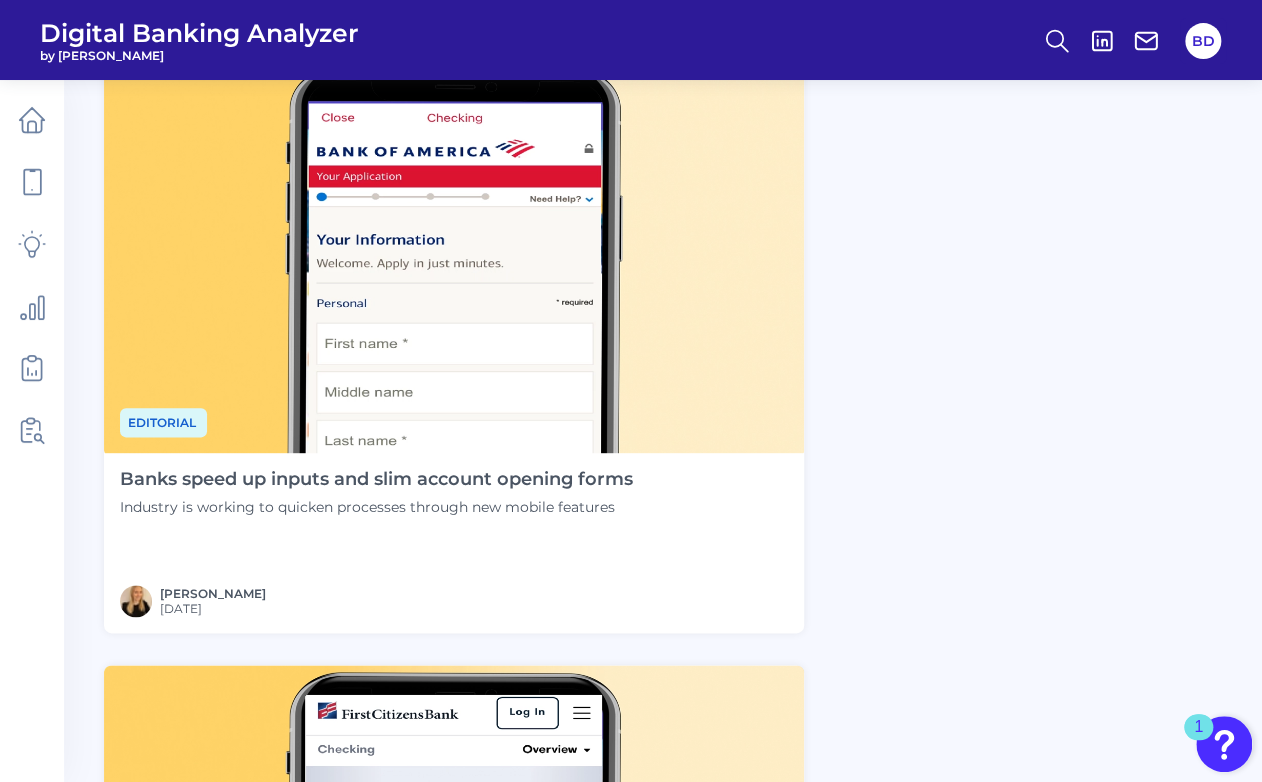 scroll, scrollTop: 747, scrollLeft: 0, axis: vertical 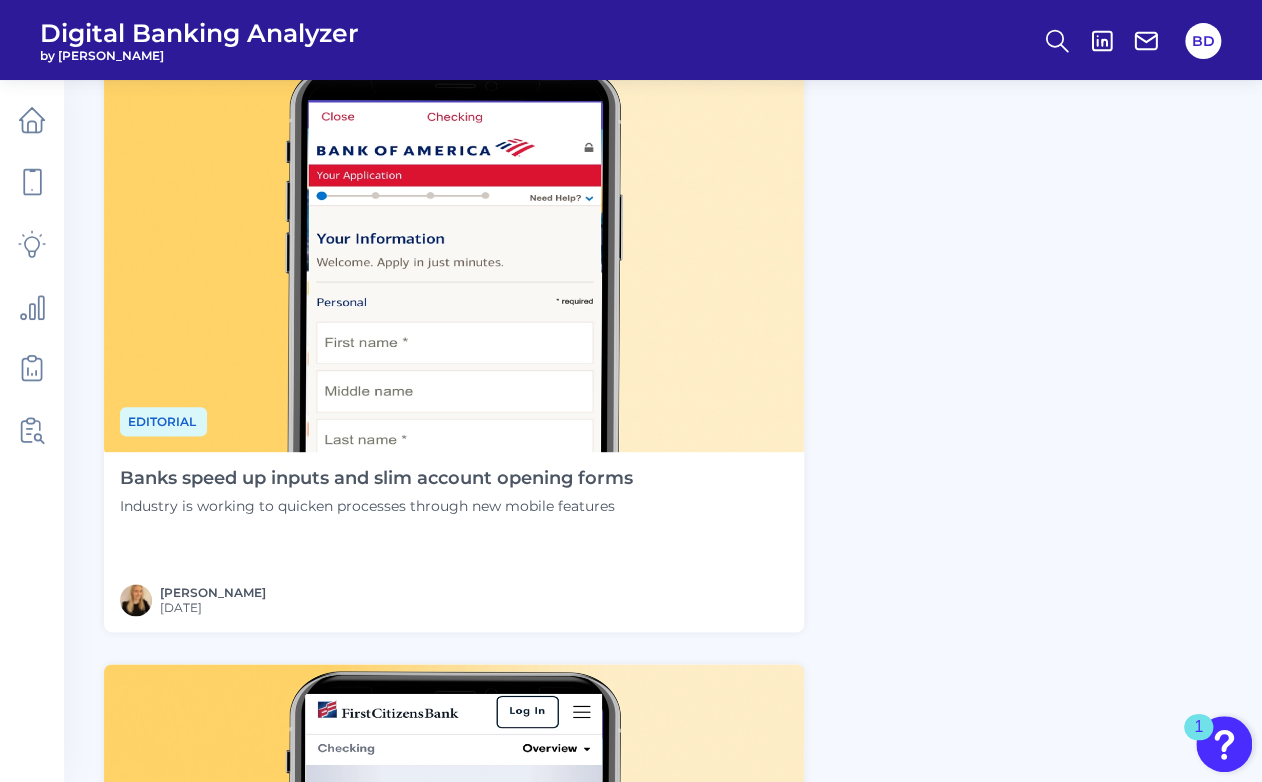click at bounding box center [454, 255] 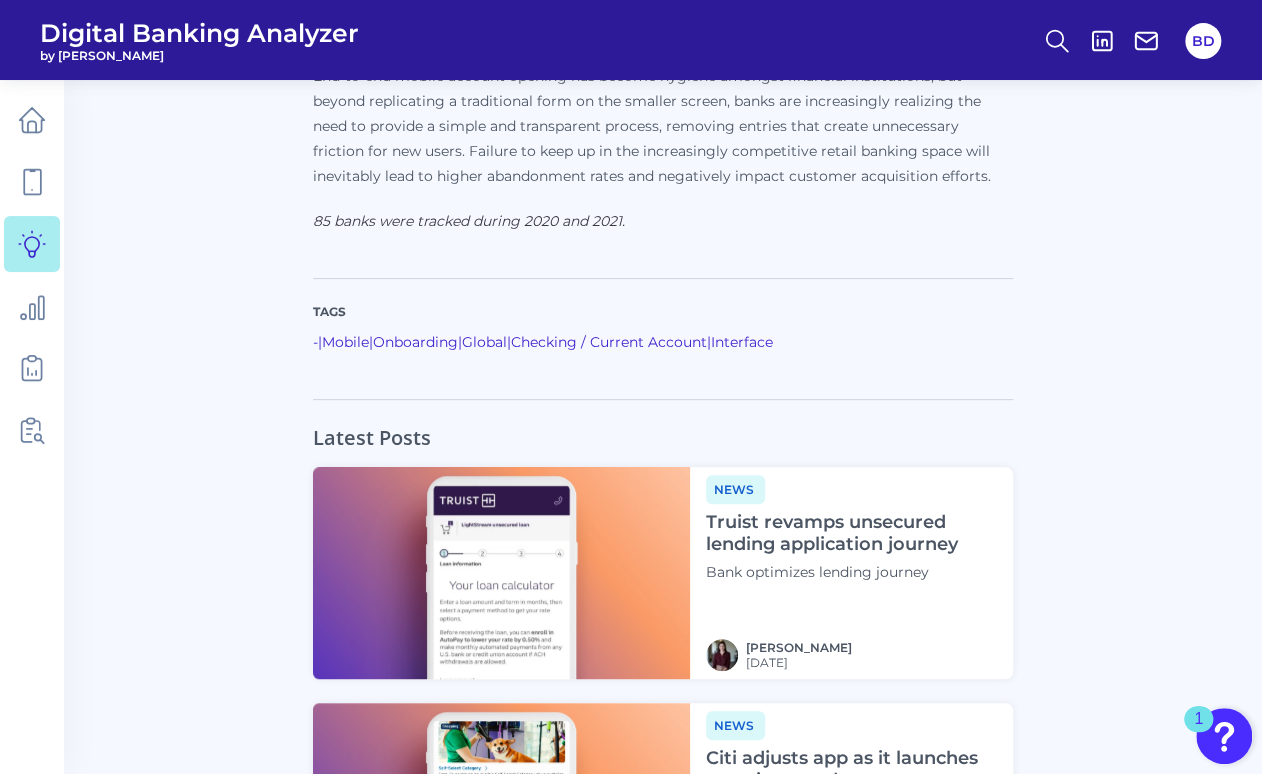scroll, scrollTop: 3288, scrollLeft: 0, axis: vertical 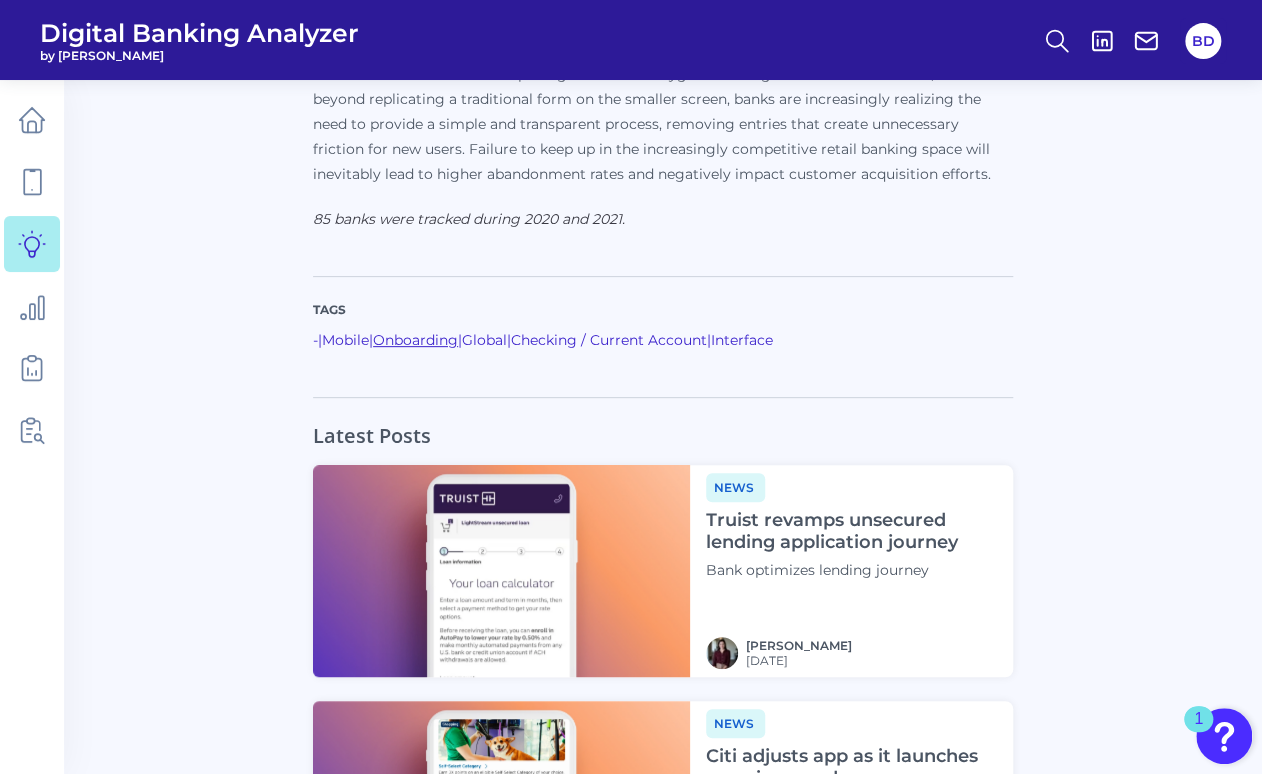 click on "Onboarding" at bounding box center [415, 340] 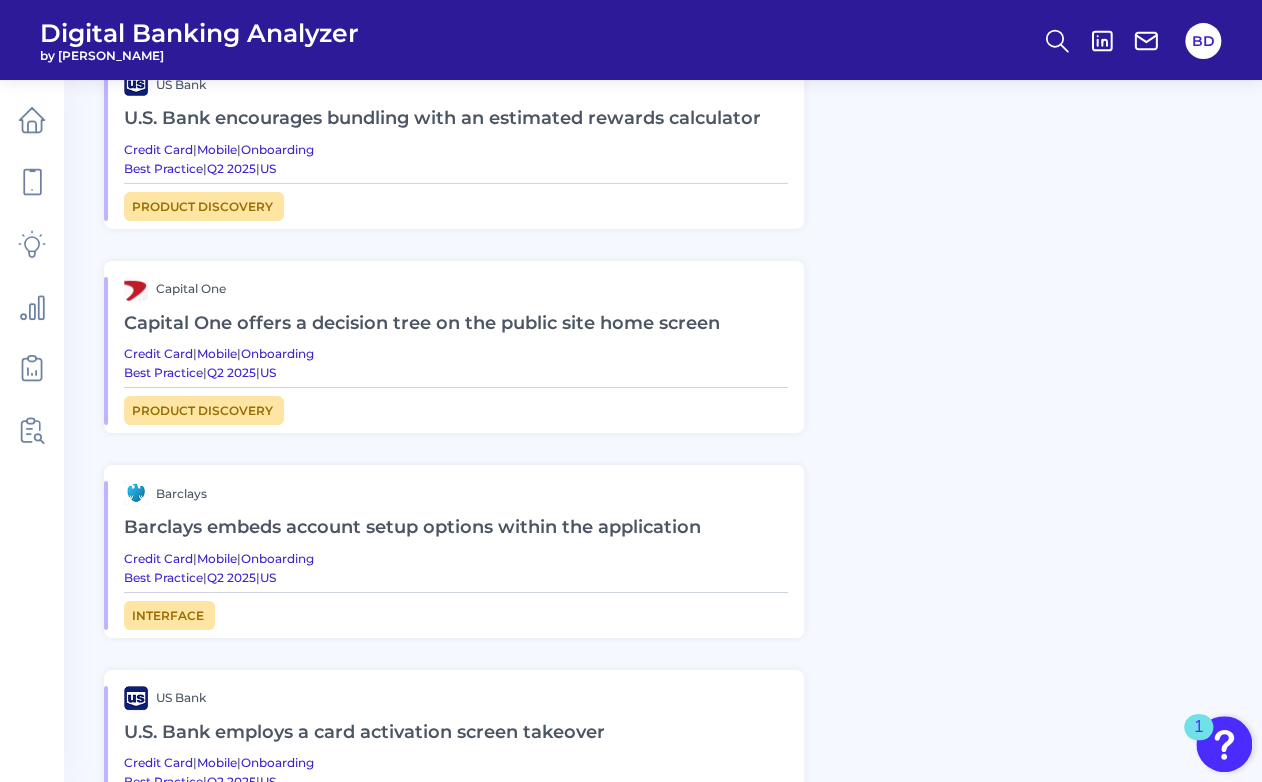 scroll, scrollTop: 2668, scrollLeft: 0, axis: vertical 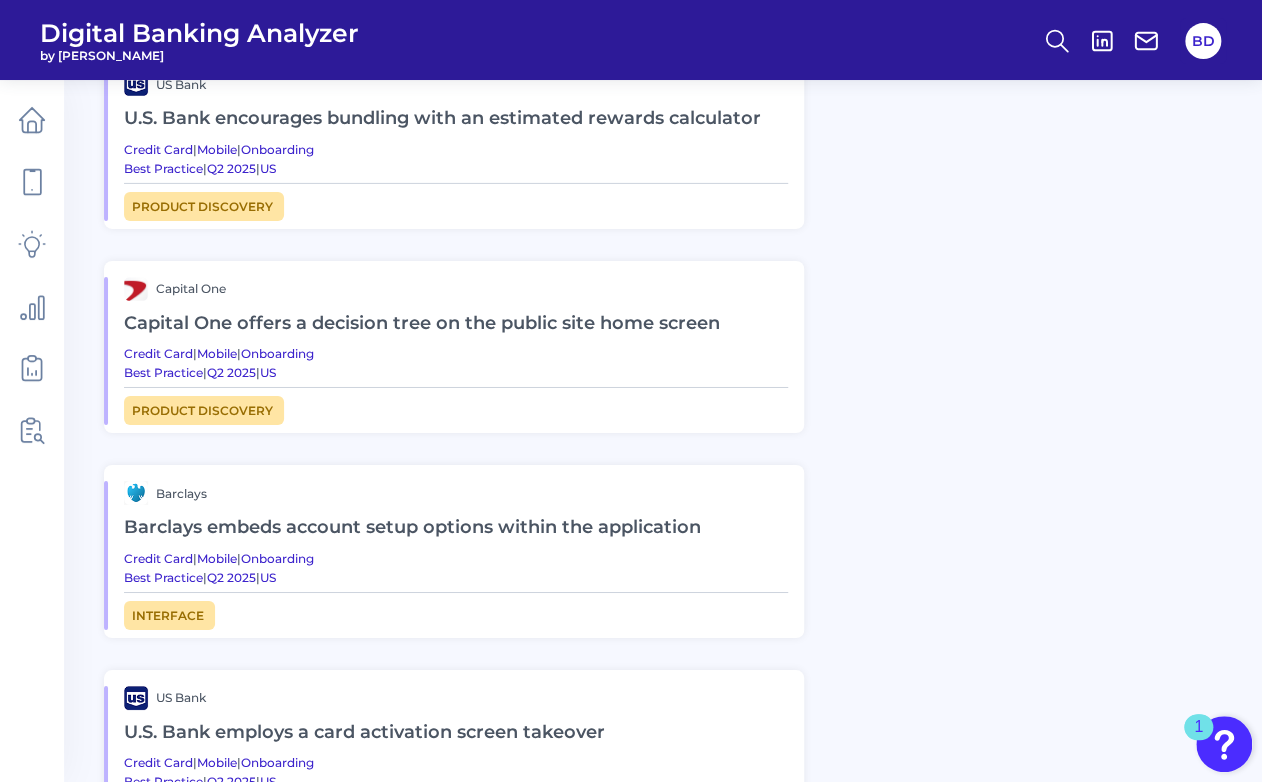 click on "Capital One offers a decision tree on the public site home screen" at bounding box center [456, 324] 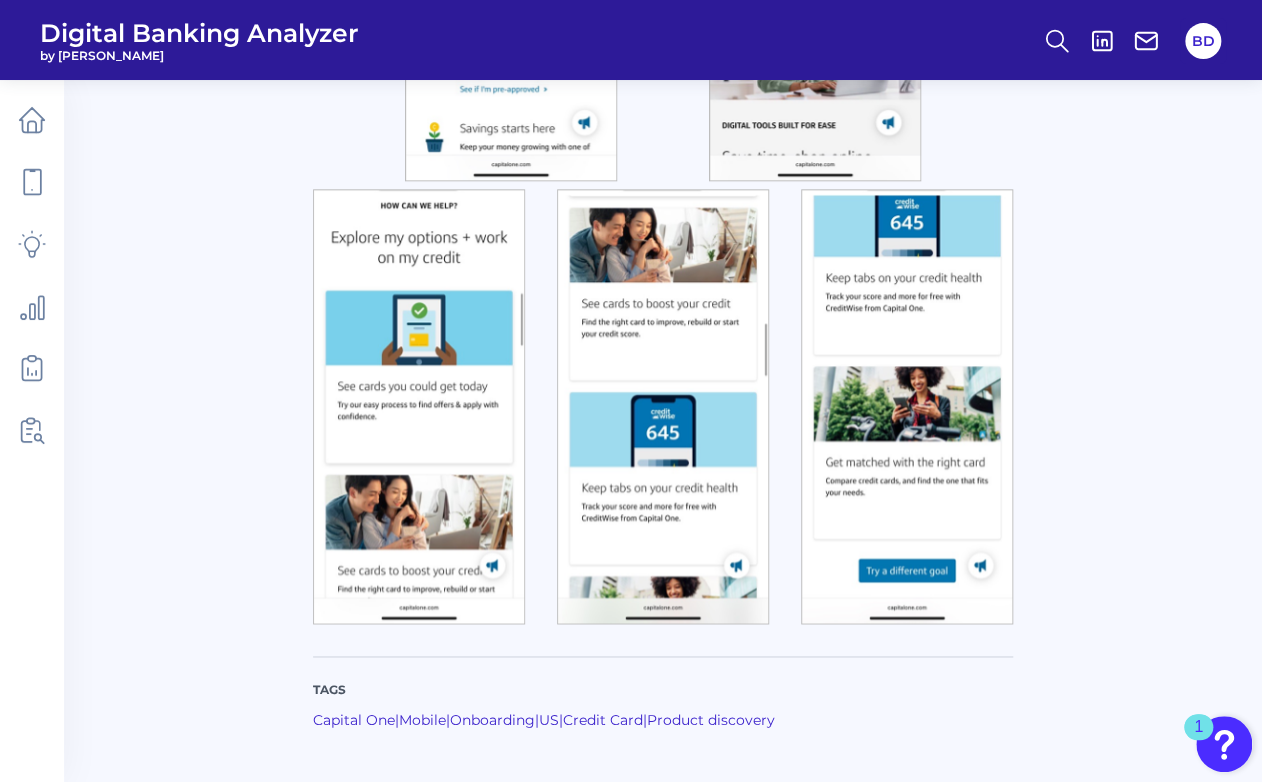scroll, scrollTop: 811, scrollLeft: 0, axis: vertical 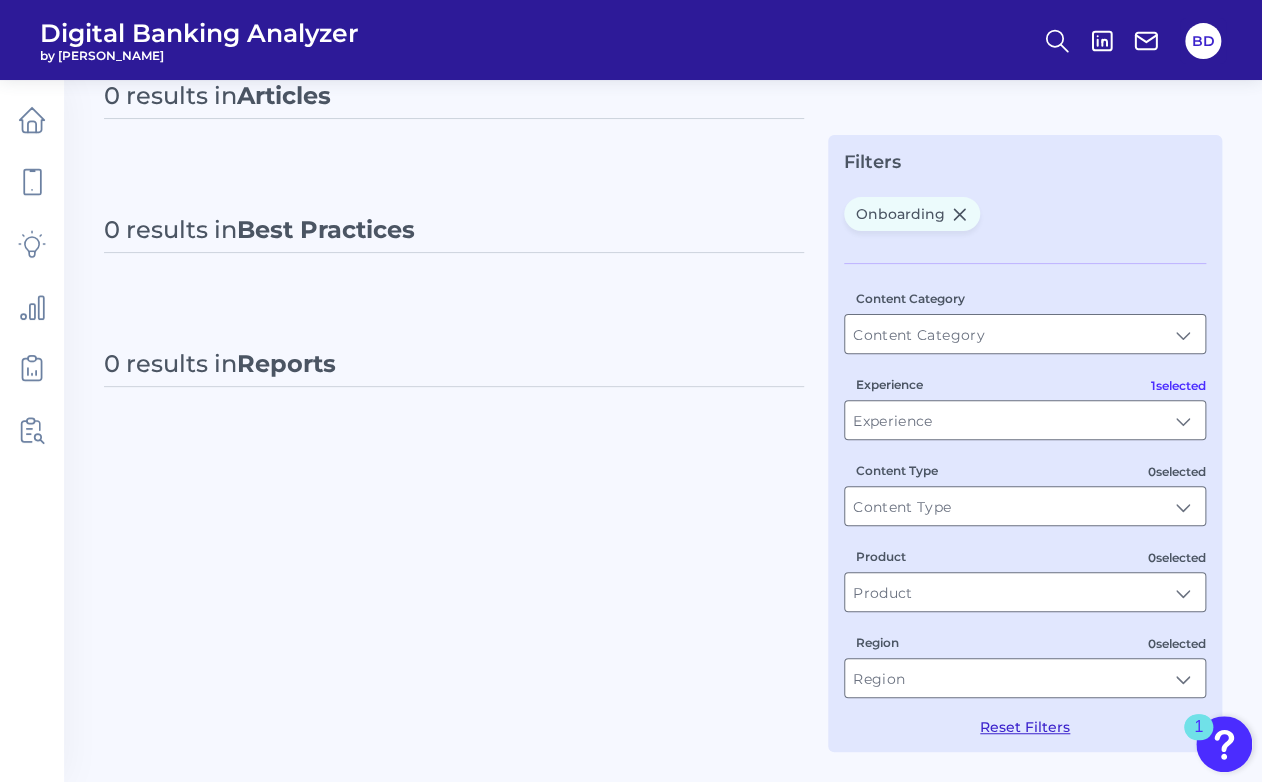 type on "All Content Types" 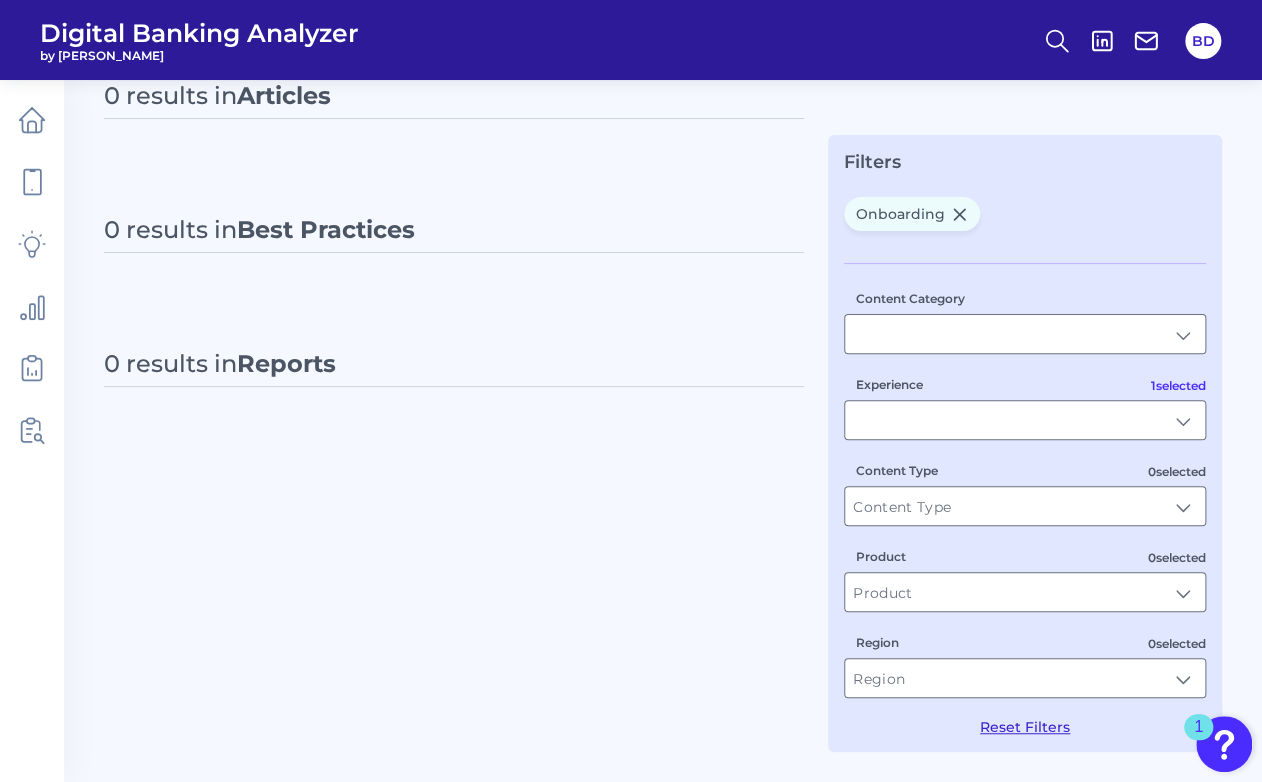 scroll, scrollTop: 64, scrollLeft: 0, axis: vertical 